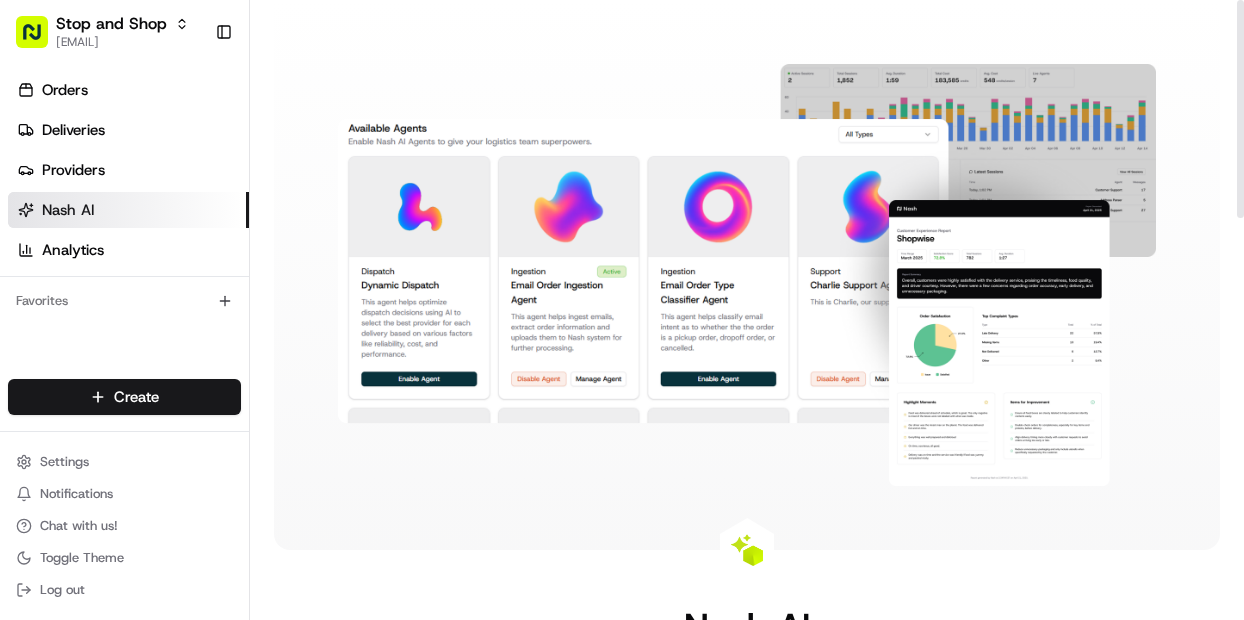 scroll, scrollTop: 0, scrollLeft: 0, axis: both 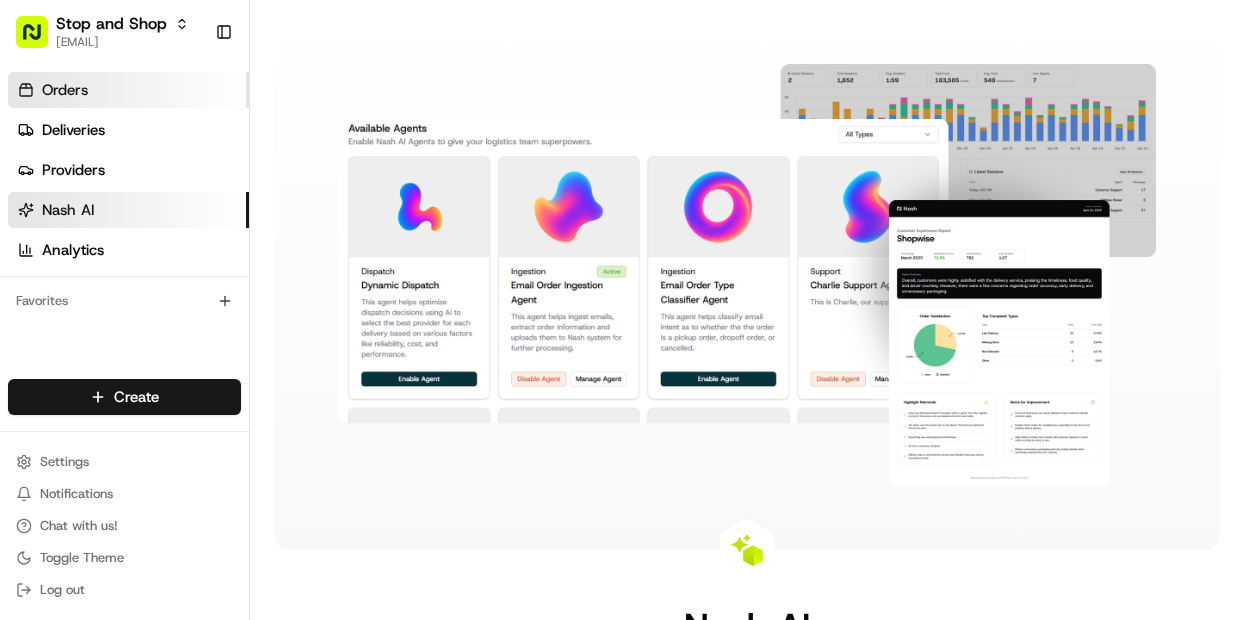click on "Orders" at bounding box center (65, 90) 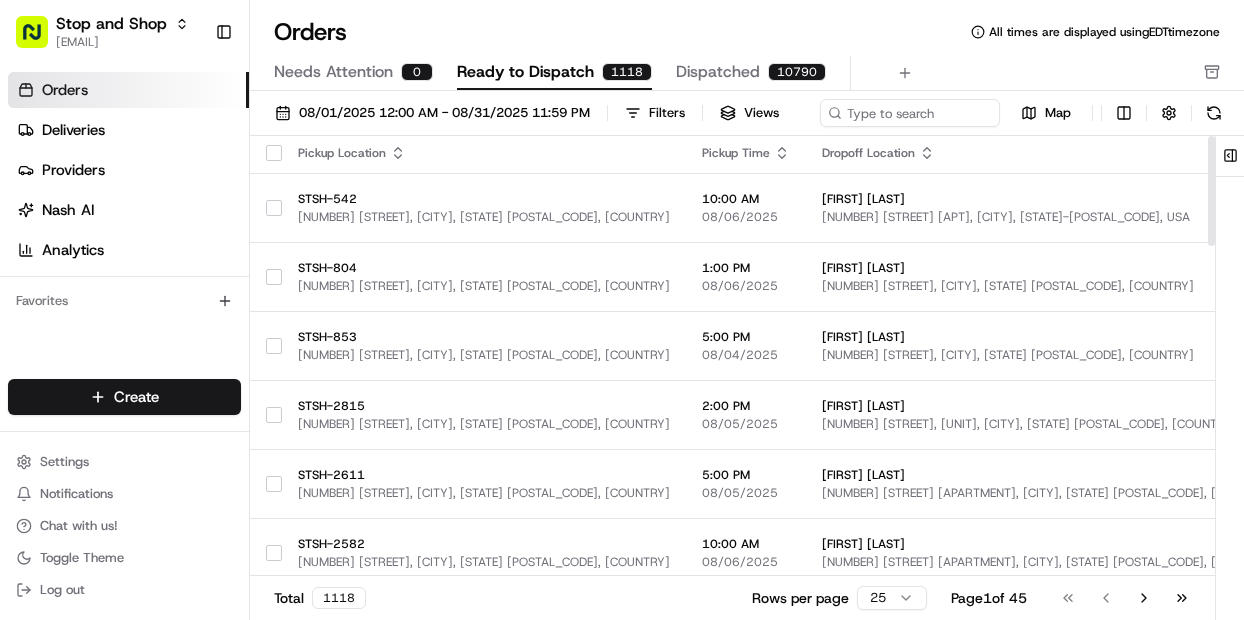 scroll, scrollTop: 0, scrollLeft: 0, axis: both 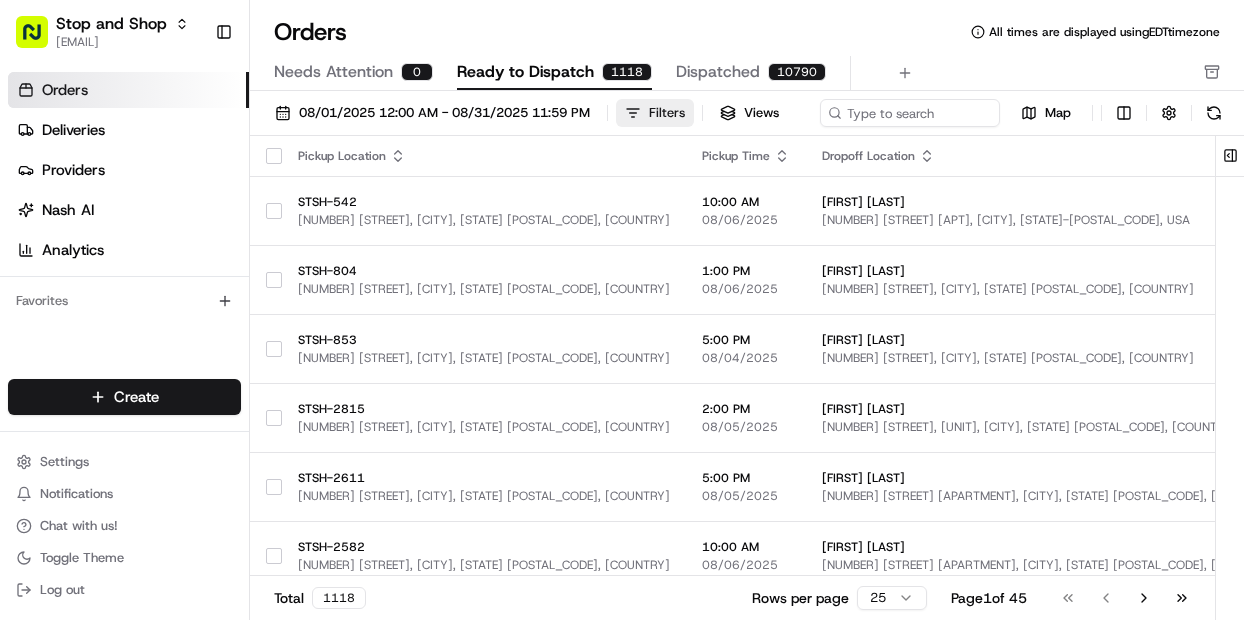 click on "Filters" at bounding box center (667, 113) 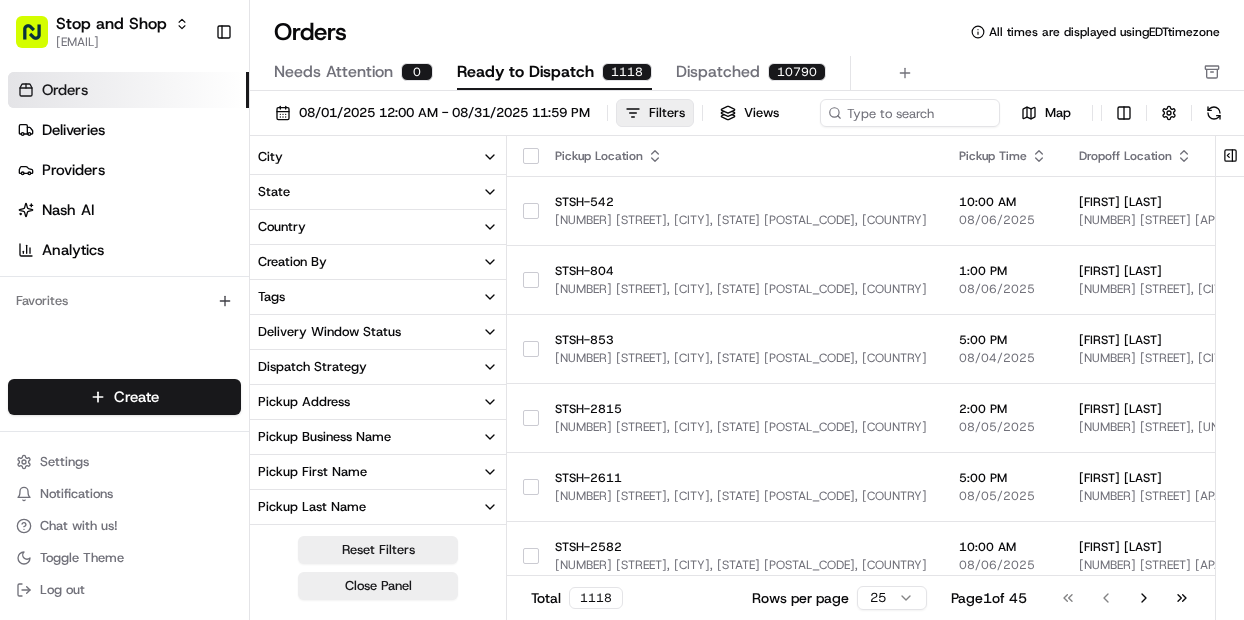 click 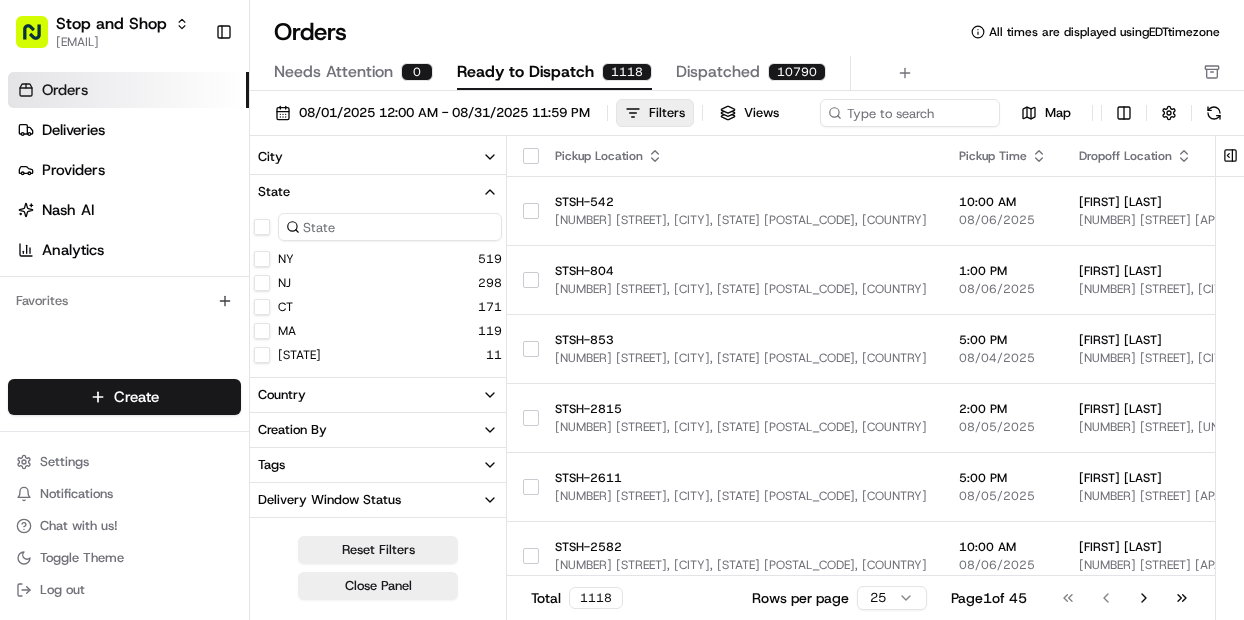 click on "[STATE]" at bounding box center [262, 355] 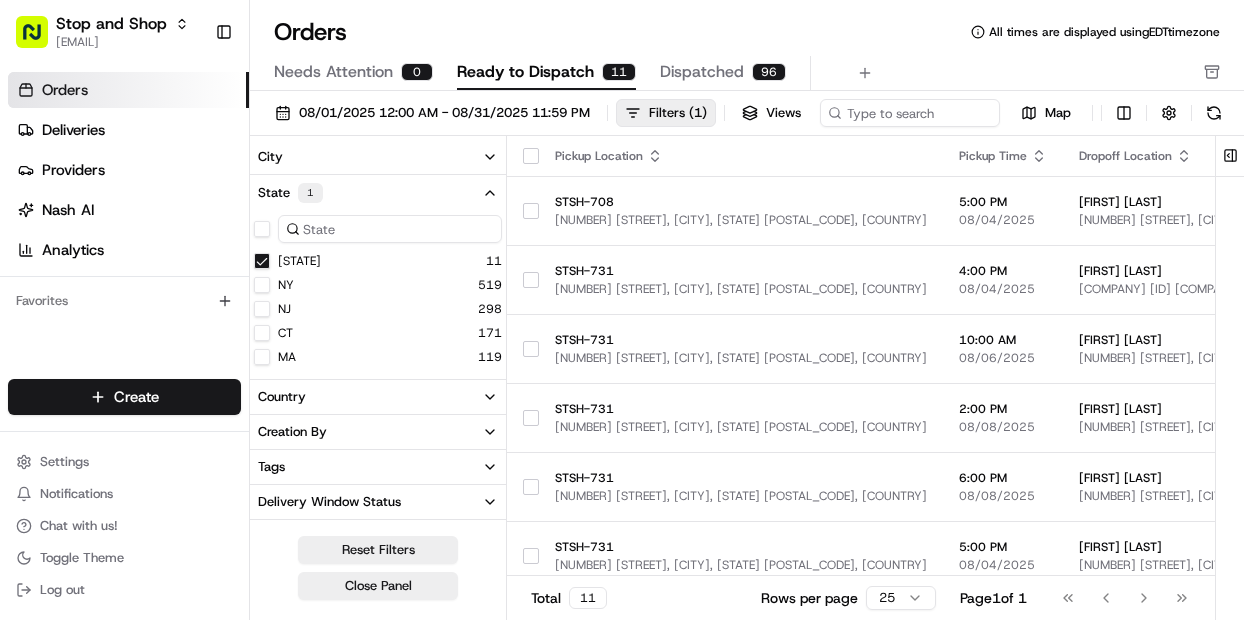 click on "Go to first page Go to previous page Go to next page Go to last page" at bounding box center [1125, 598] 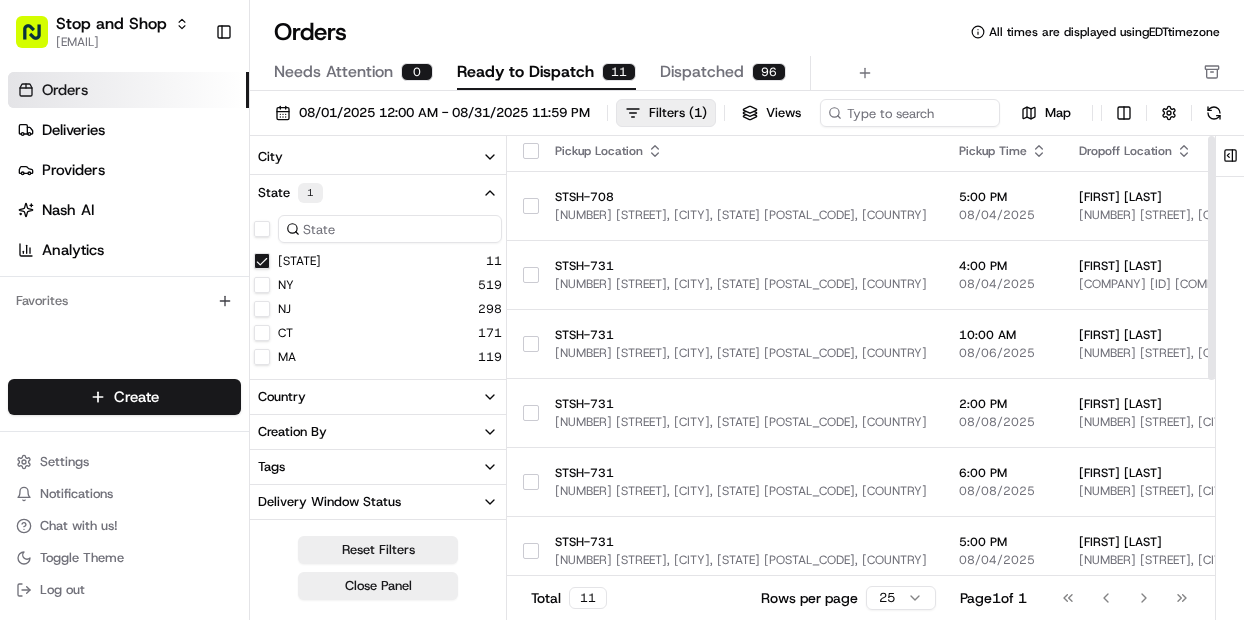 scroll, scrollTop: 0, scrollLeft: 0, axis: both 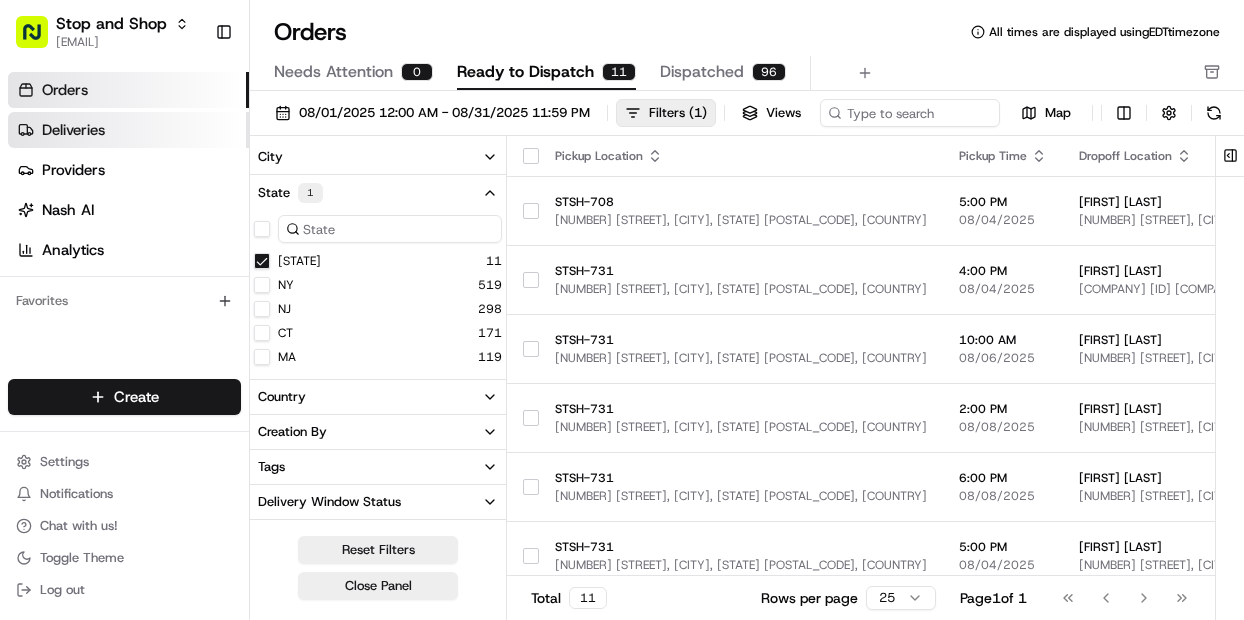 click on "Deliveries" at bounding box center [73, 130] 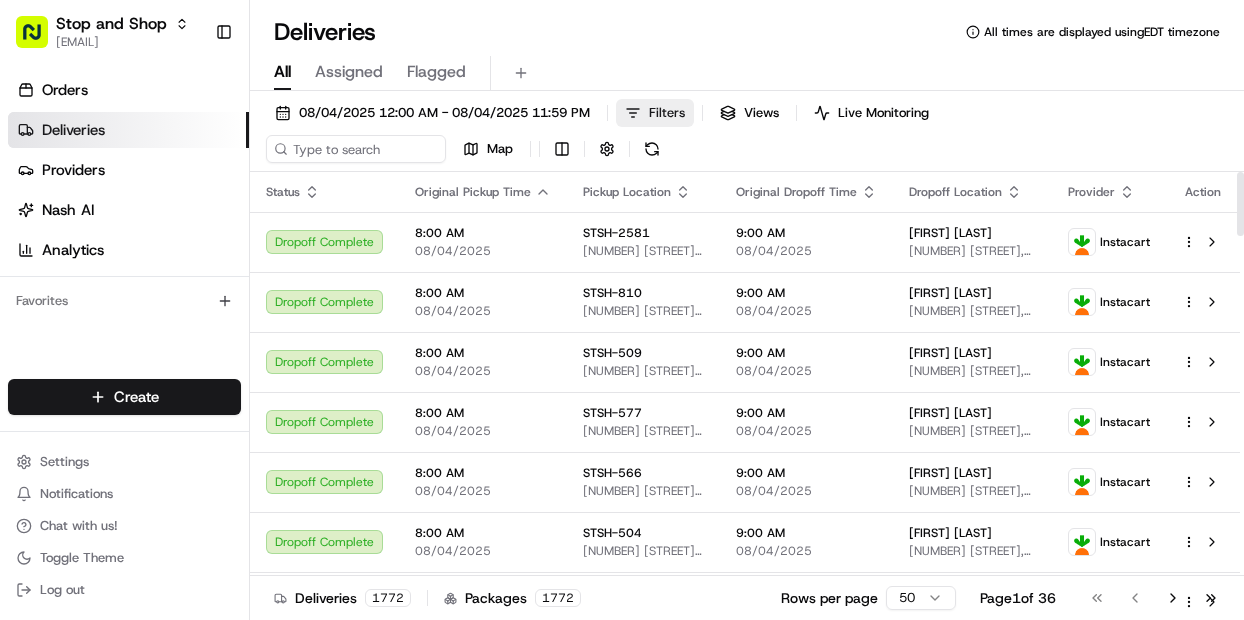 click on "Filters" at bounding box center (667, 113) 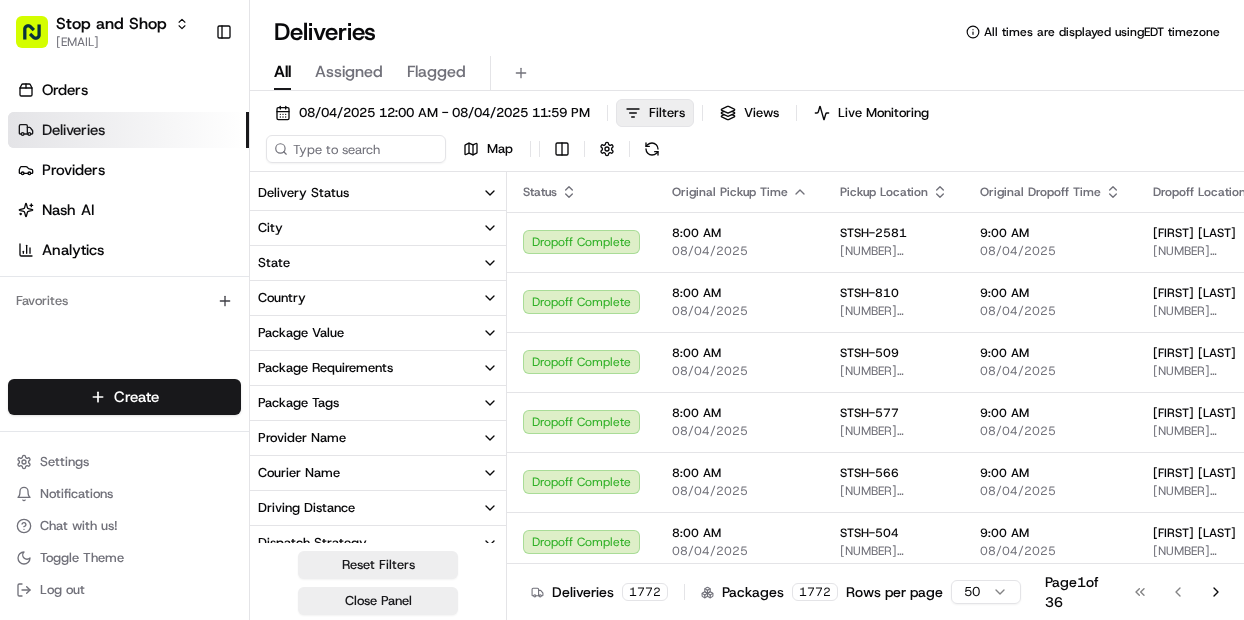 click 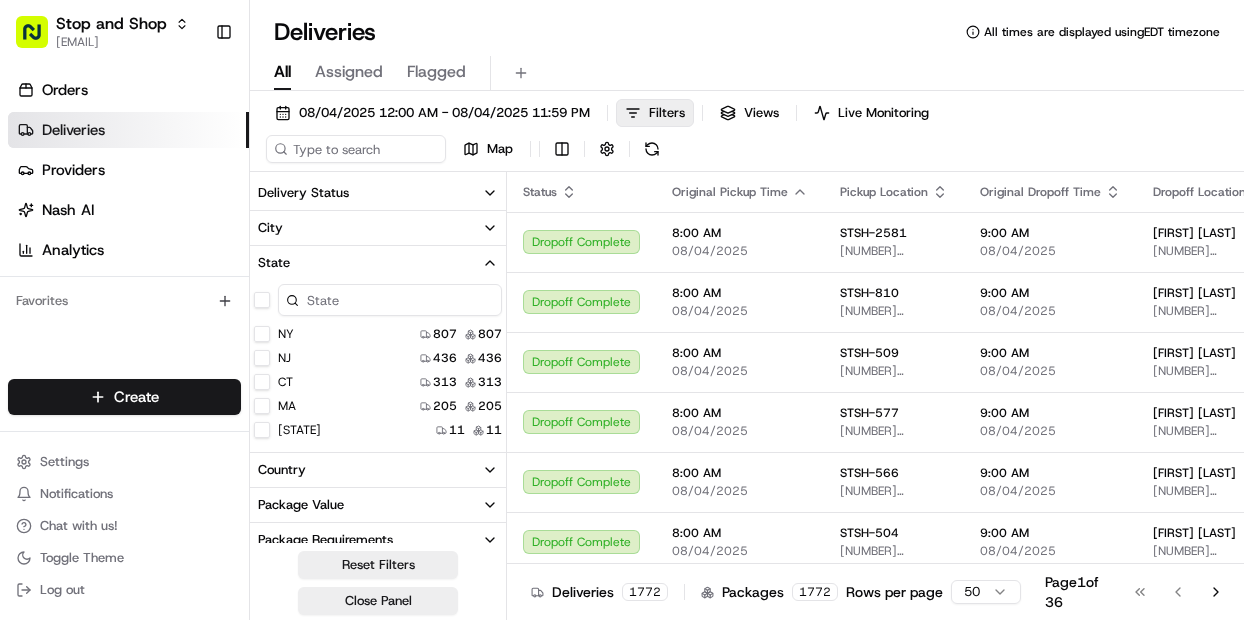 click on "NJ" at bounding box center (262, 358) 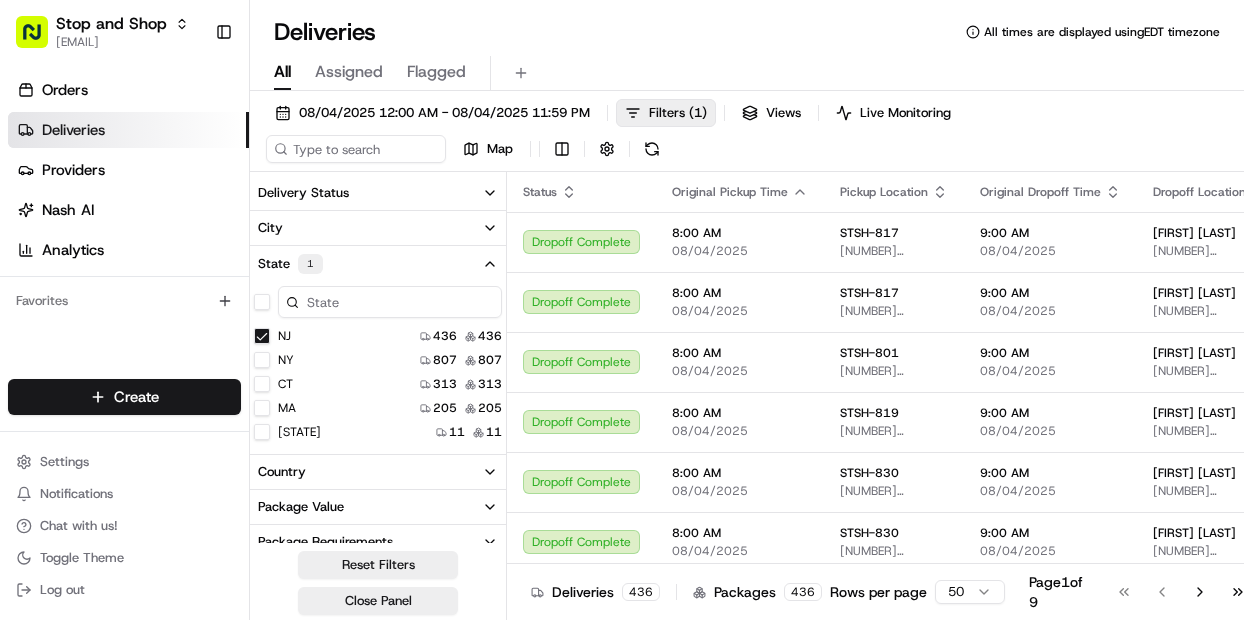 click on "[STATE]" at bounding box center [262, 432] 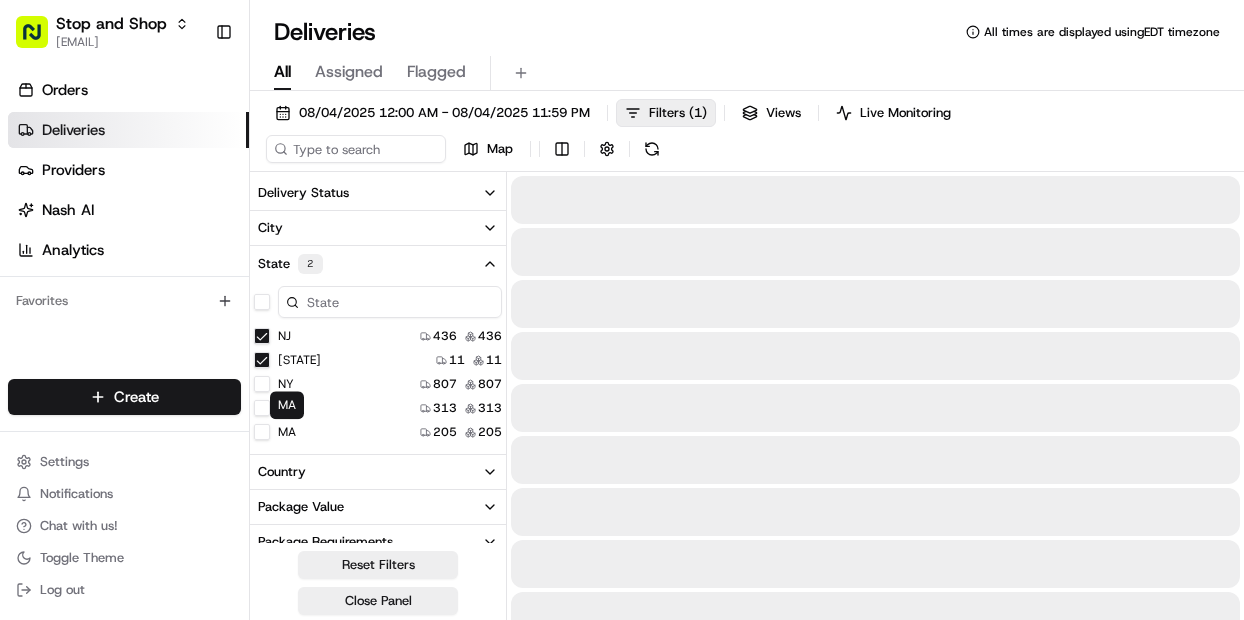 click on "MA" at bounding box center [262, 432] 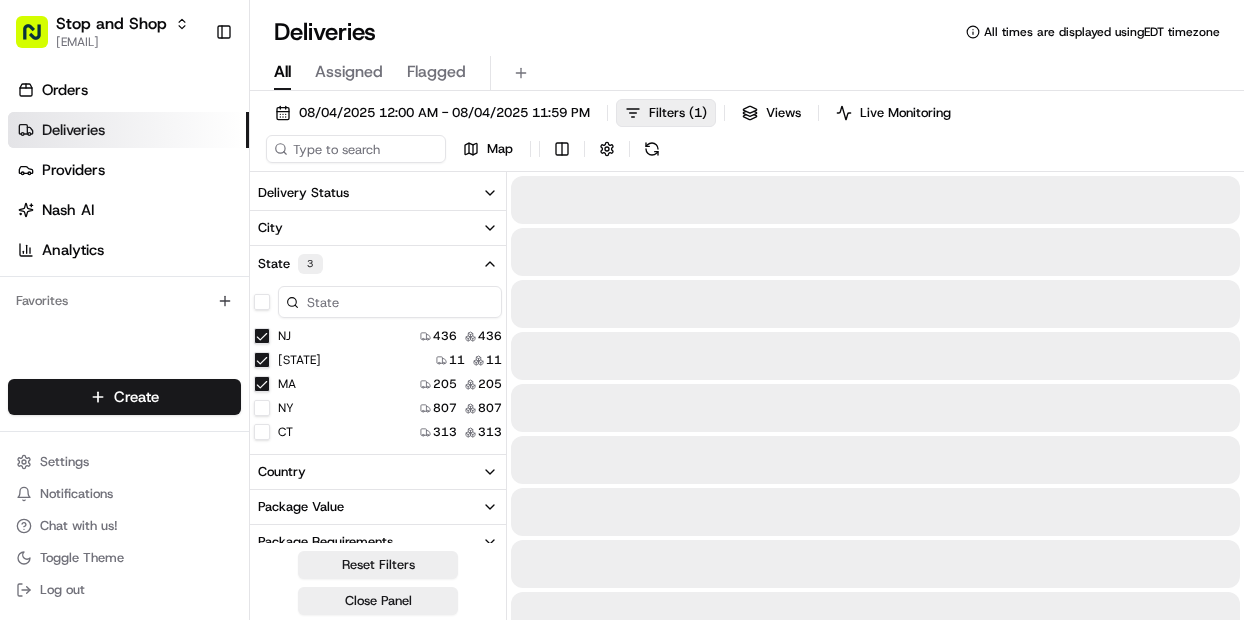 click on "NJ" at bounding box center [262, 336] 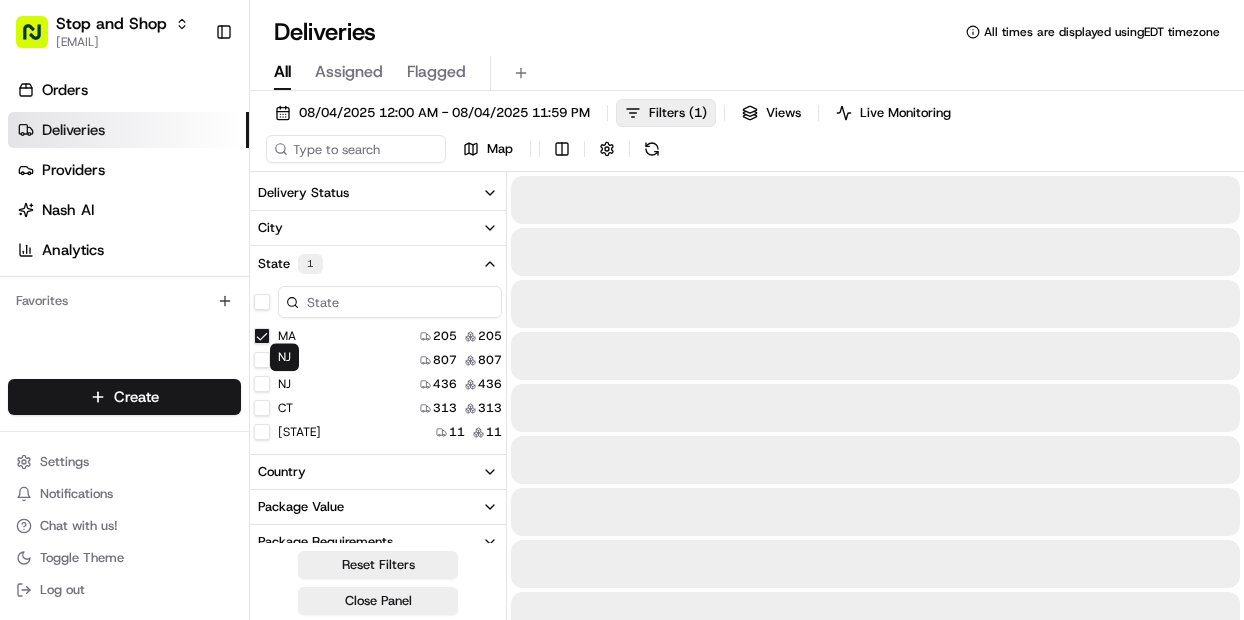 click on "MA" at bounding box center (275, 336) 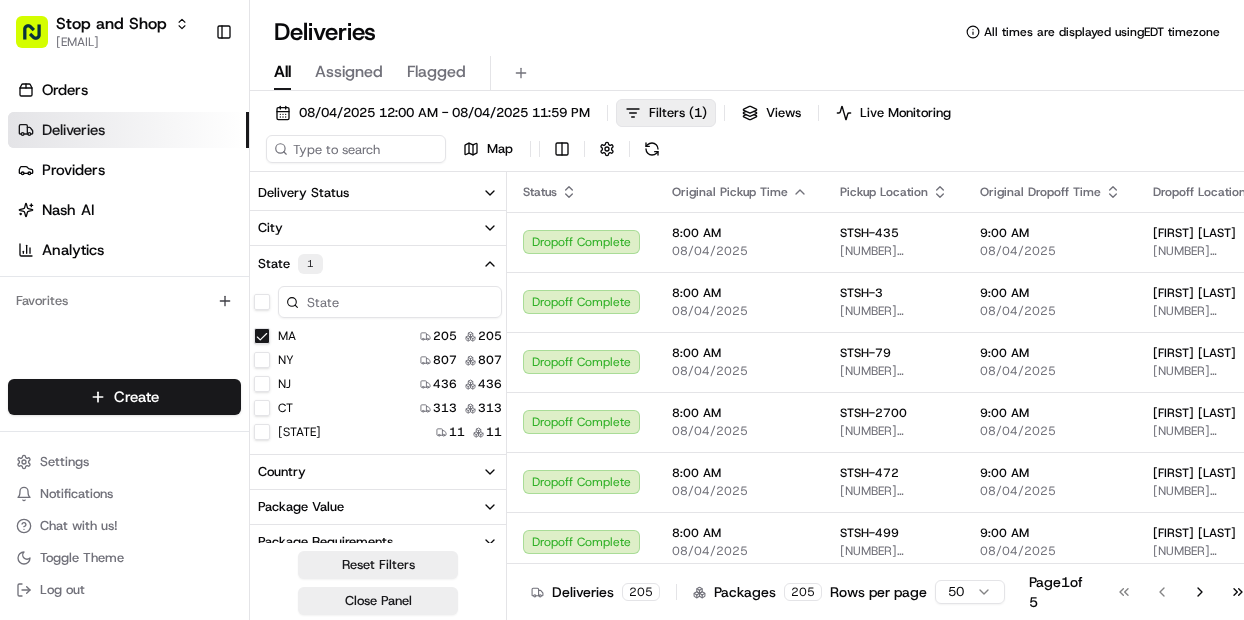 click on "MA" at bounding box center [262, 336] 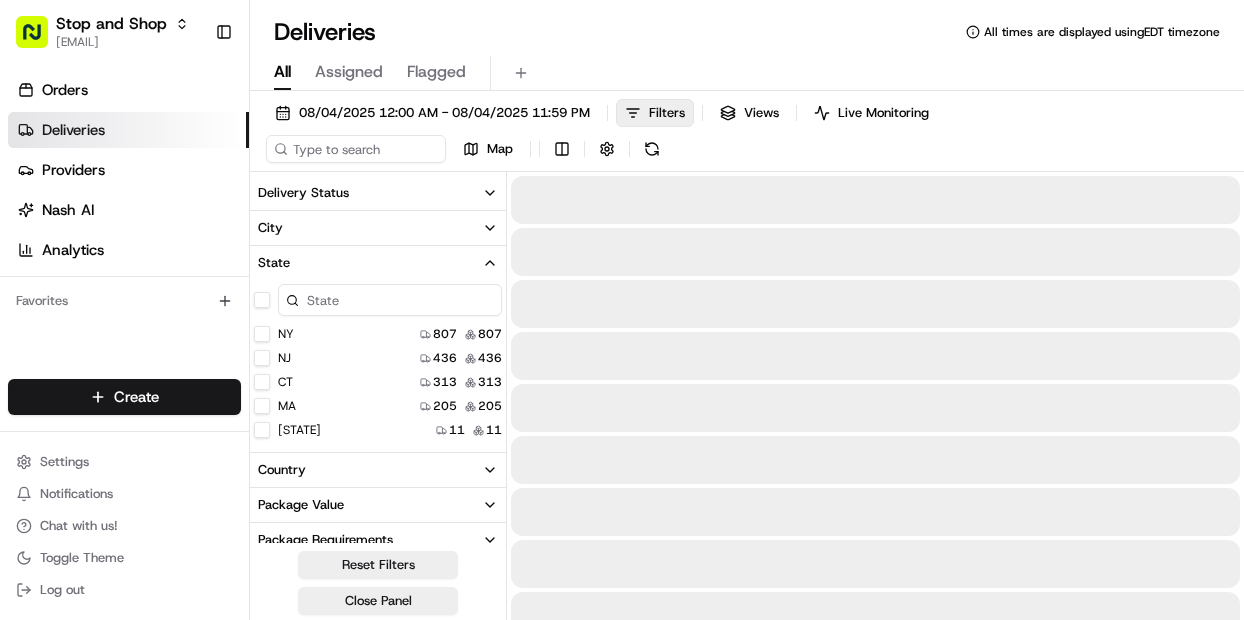 click on "[STATE]" at bounding box center (262, 430) 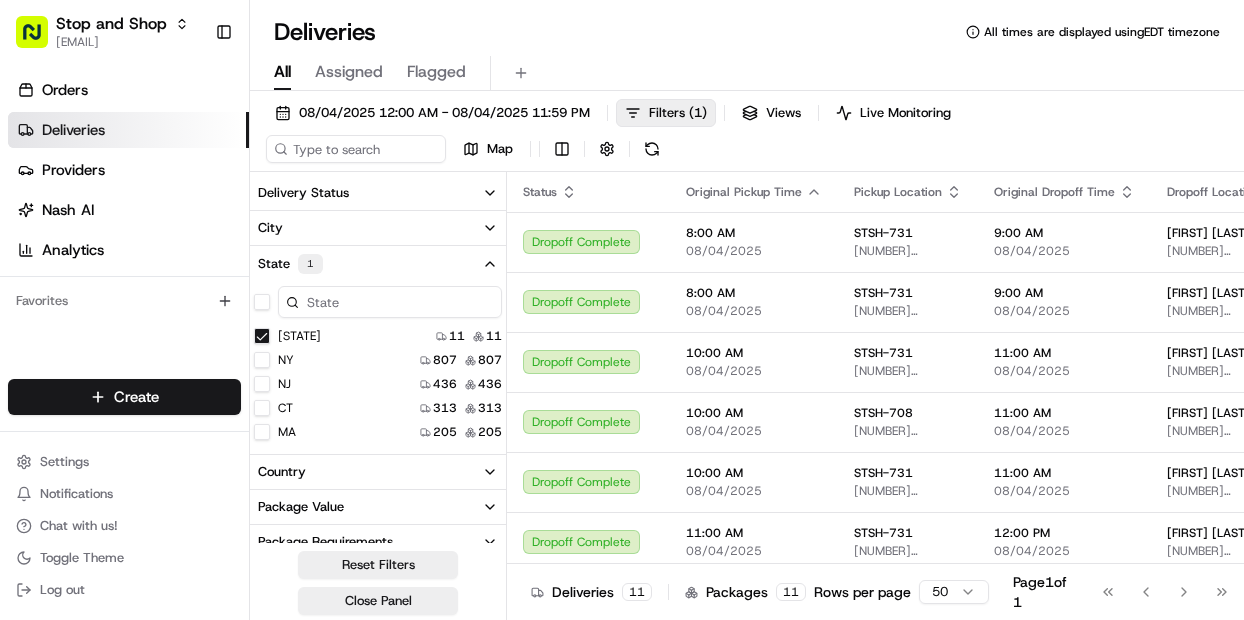 type on "on" 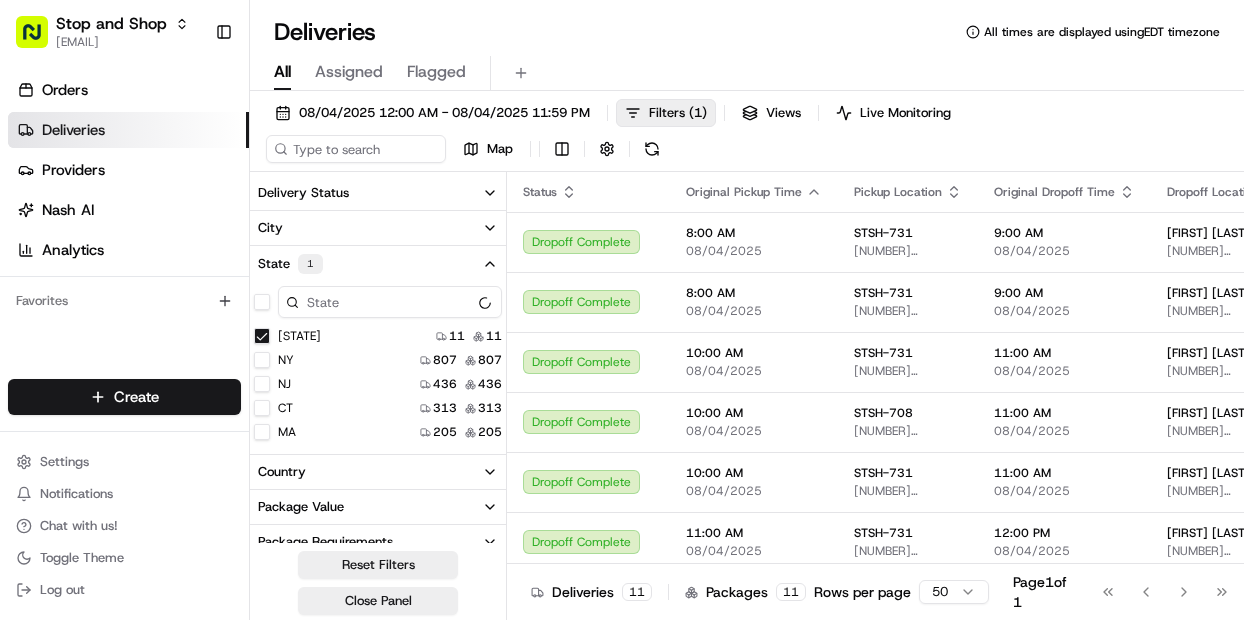 click on "08/04/2025 12:00 AM - 08/04/2025 11:59 PM Filters ( 1 ) Views Live Monitoring Map" at bounding box center [747, 135] 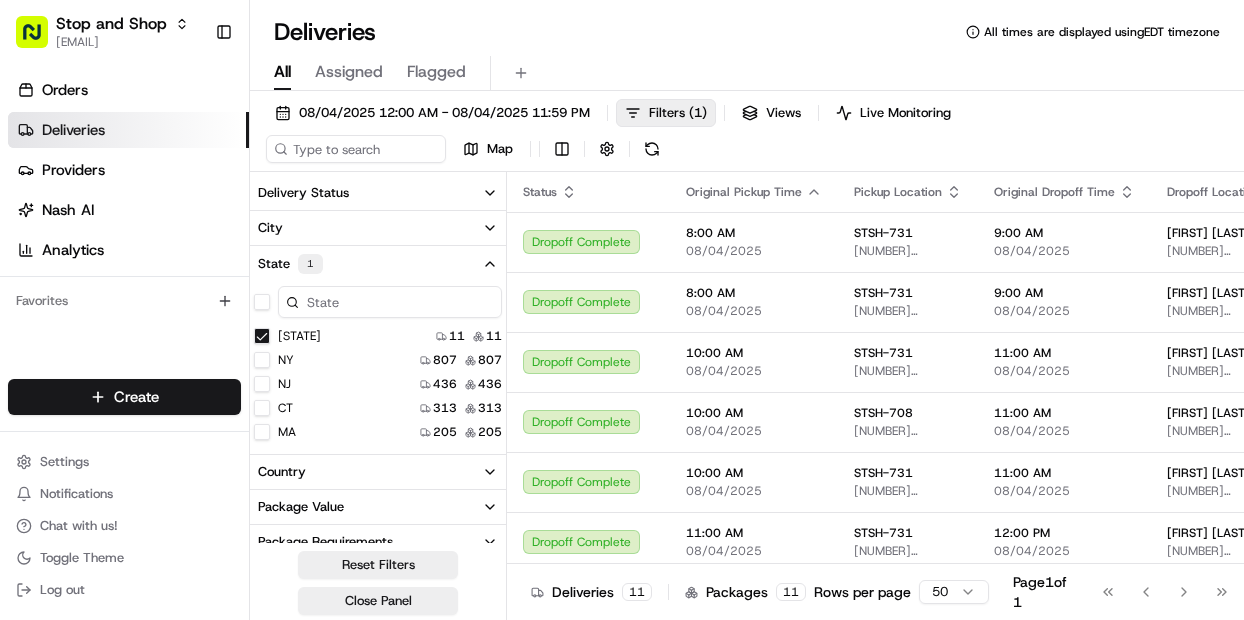 drag, startPoint x: 1170, startPoint y: 595, endPoint x: 1169, endPoint y: 605, distance: 10.049875 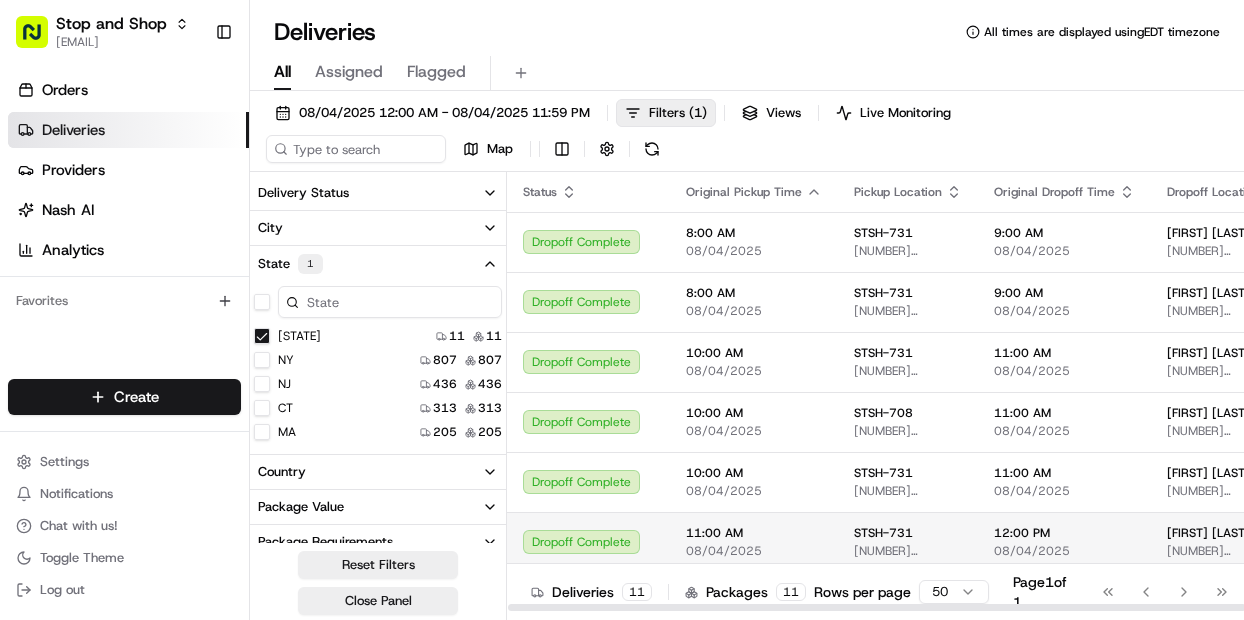 click on "08/04/2025" at bounding box center [1064, 551] 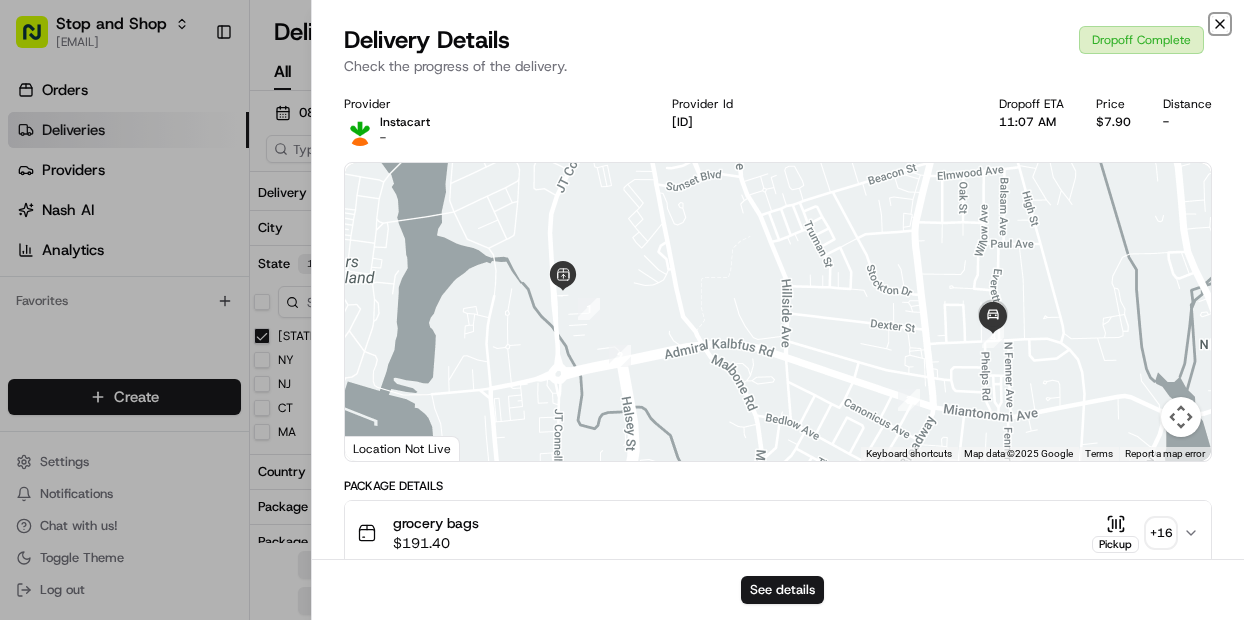 click 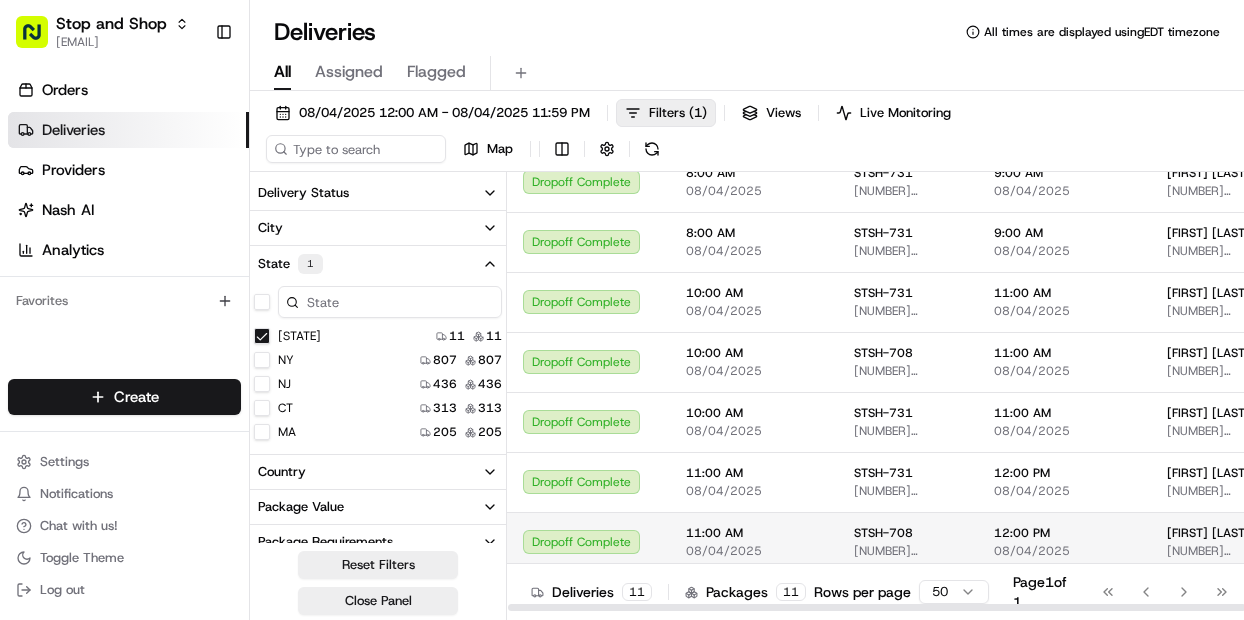 scroll, scrollTop: 0, scrollLeft: 0, axis: both 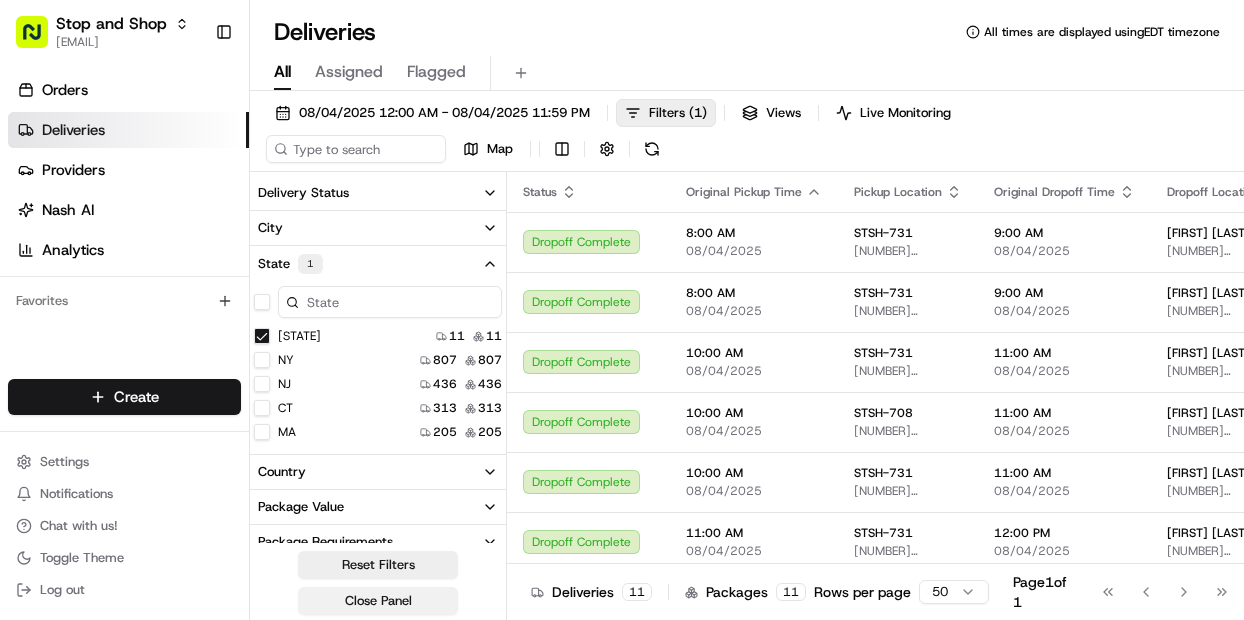 click on "Close Panel" at bounding box center [378, 601] 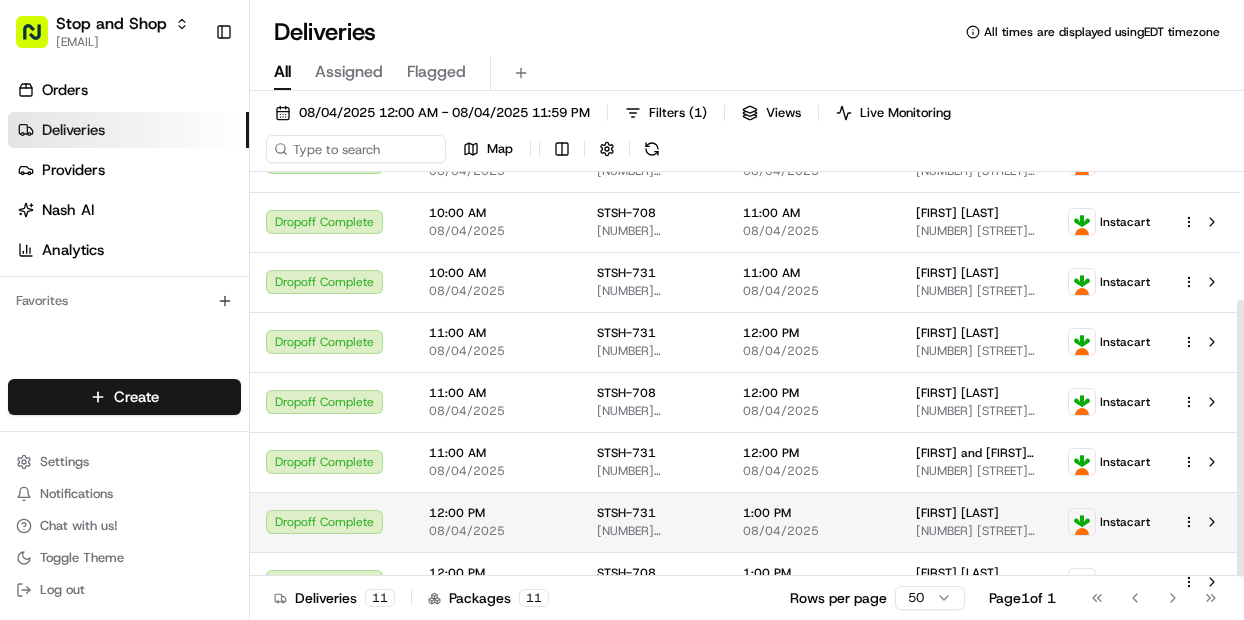 scroll, scrollTop: 260, scrollLeft: 0, axis: vertical 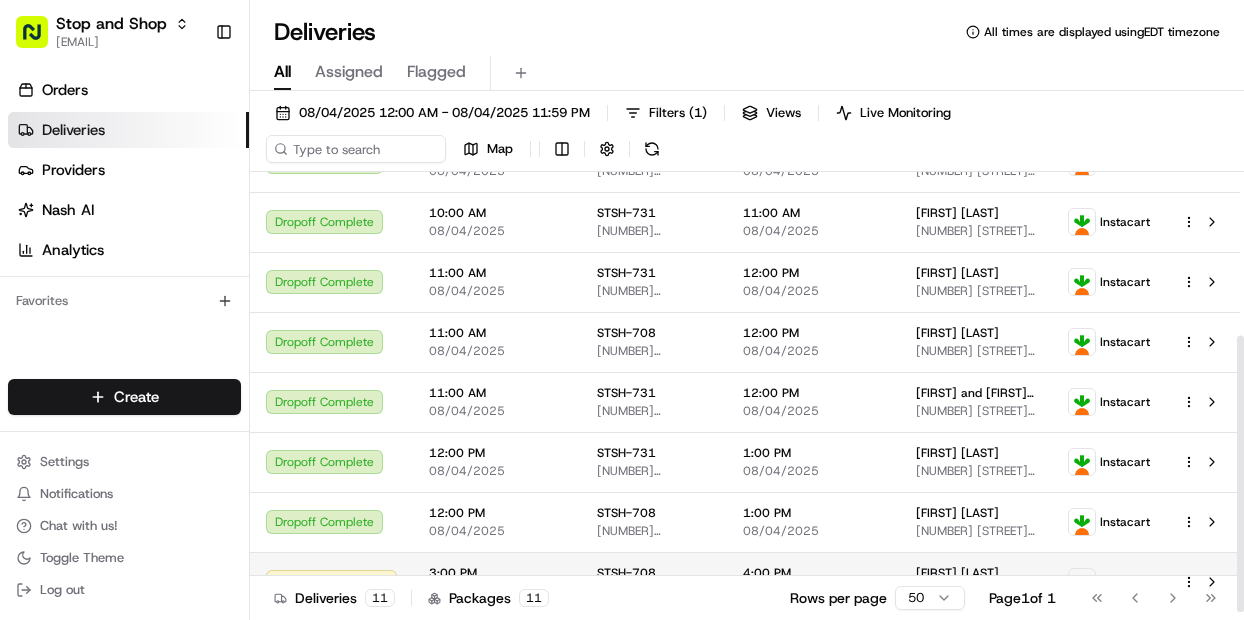 click on "3:00 PM 08/04/2025" at bounding box center [497, 582] 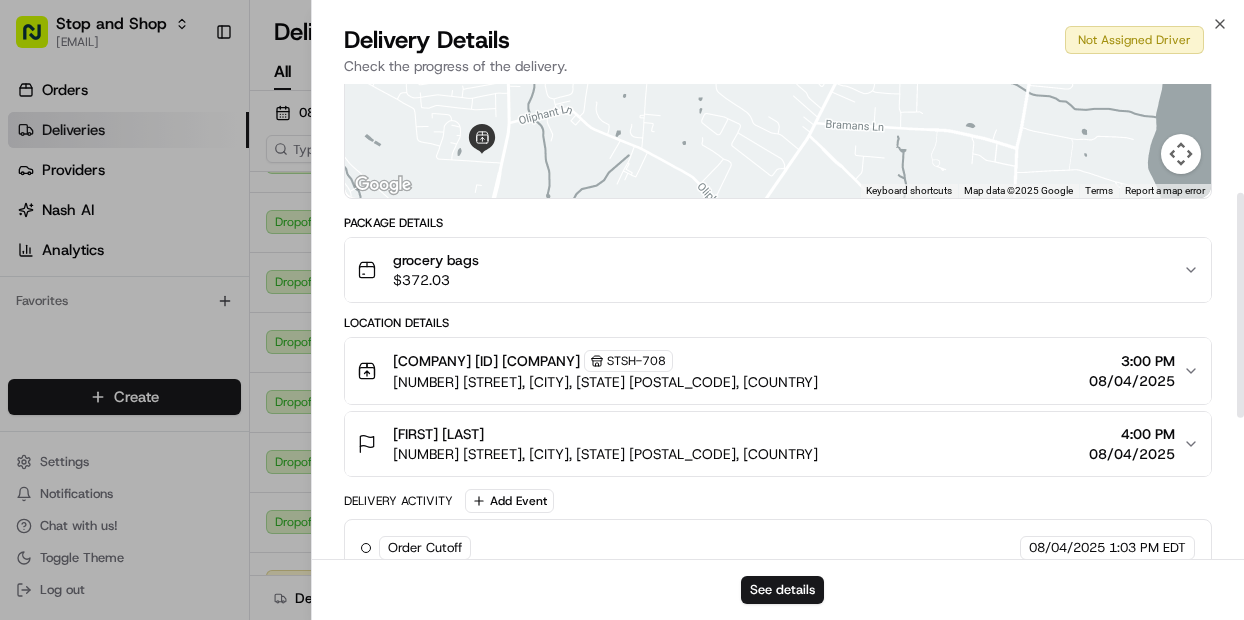 scroll, scrollTop: 225, scrollLeft: 0, axis: vertical 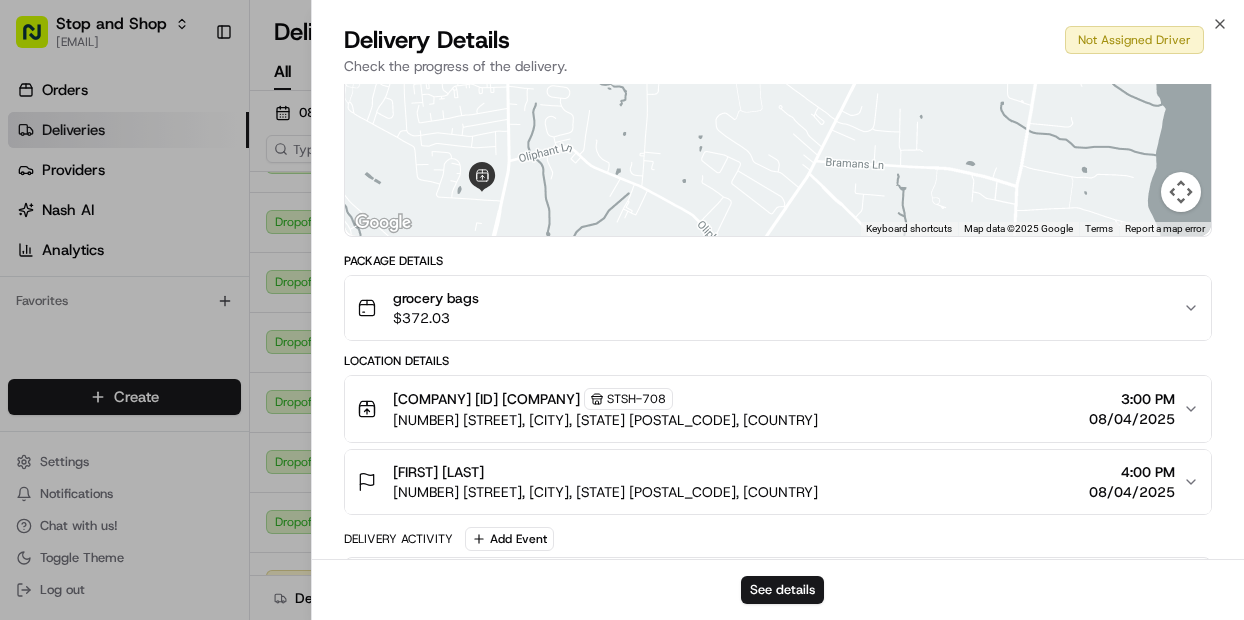 click 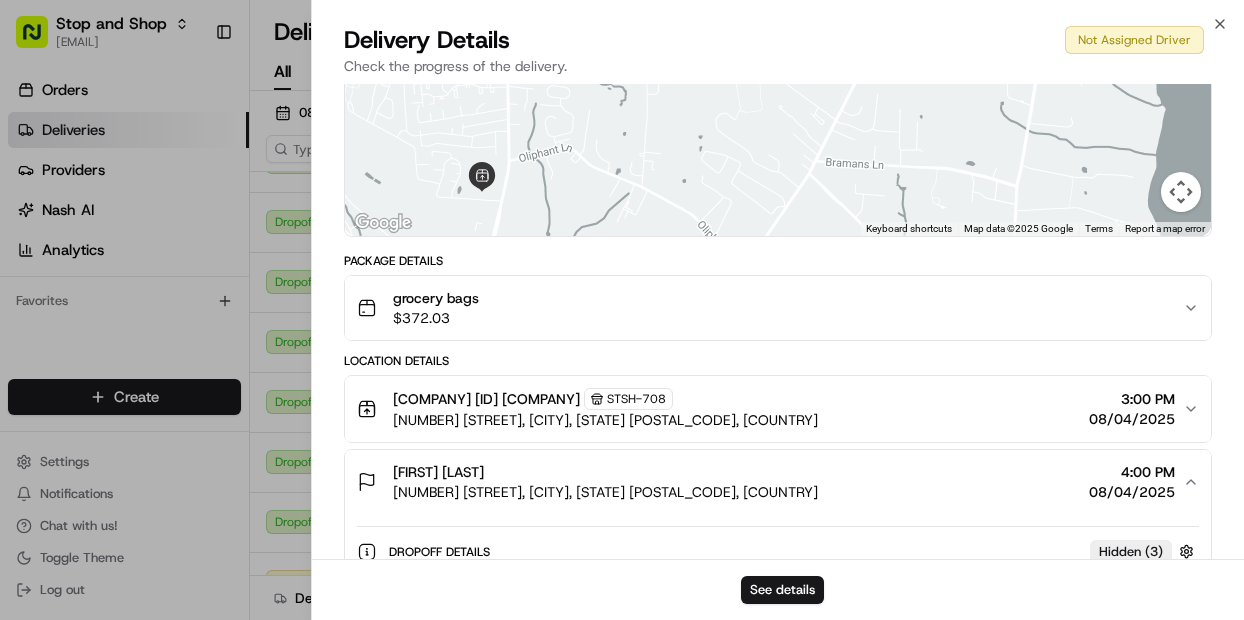 click 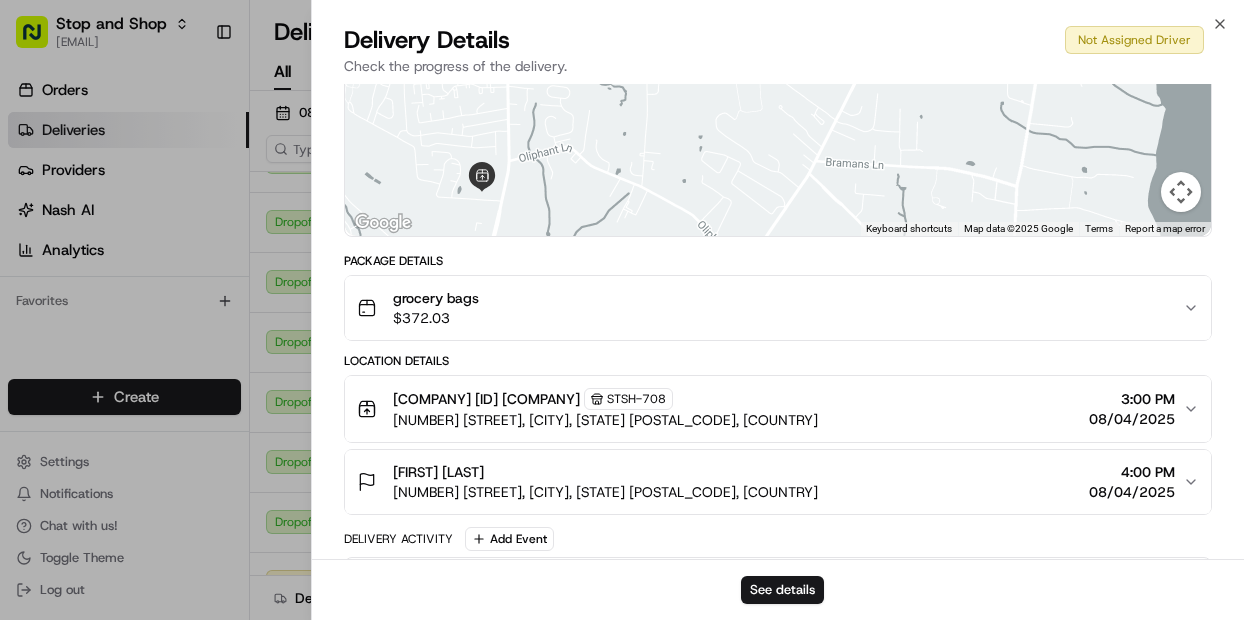 scroll, scrollTop: 25, scrollLeft: 0, axis: vertical 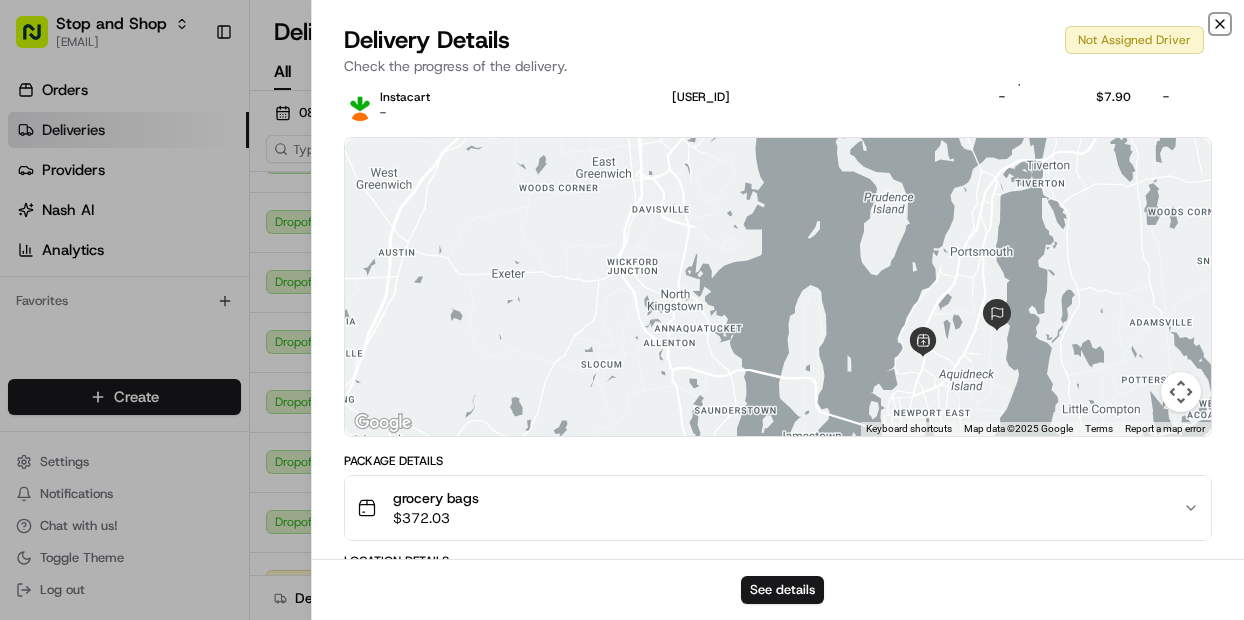 click 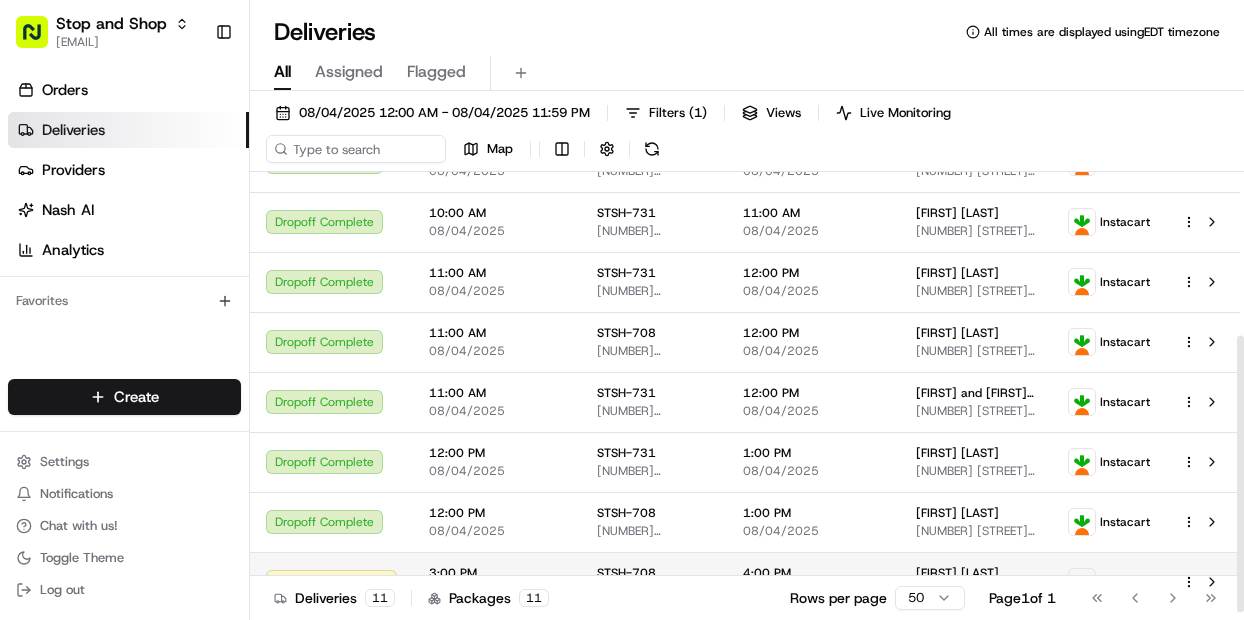 click at bounding box center [1203, 582] 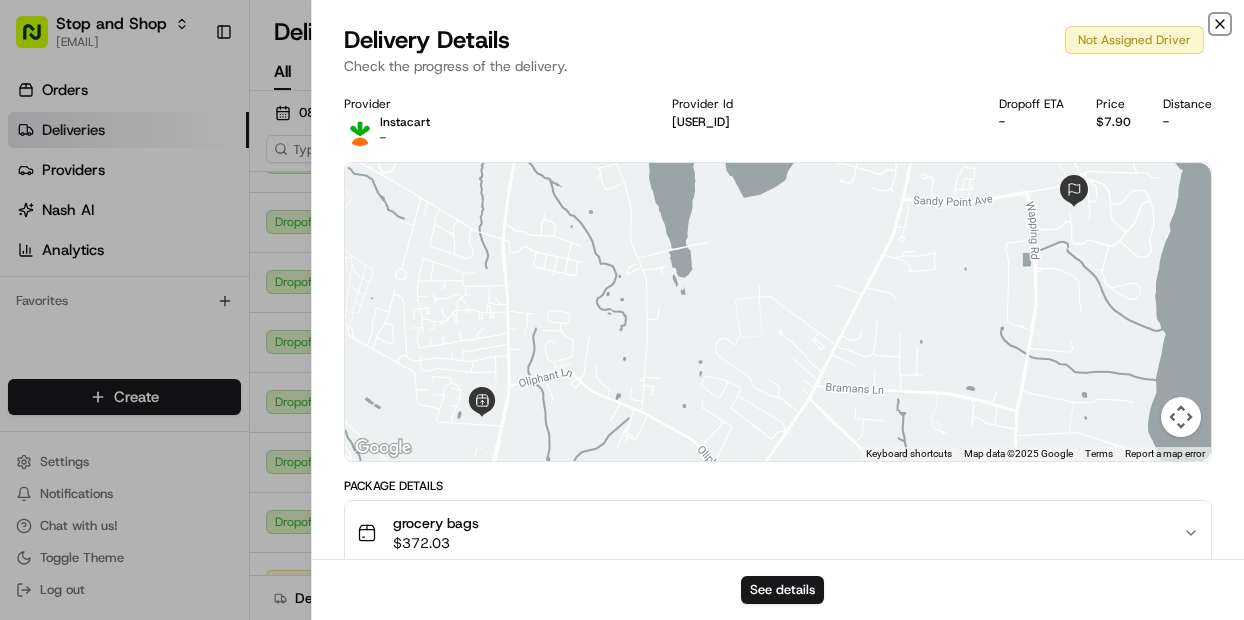 click 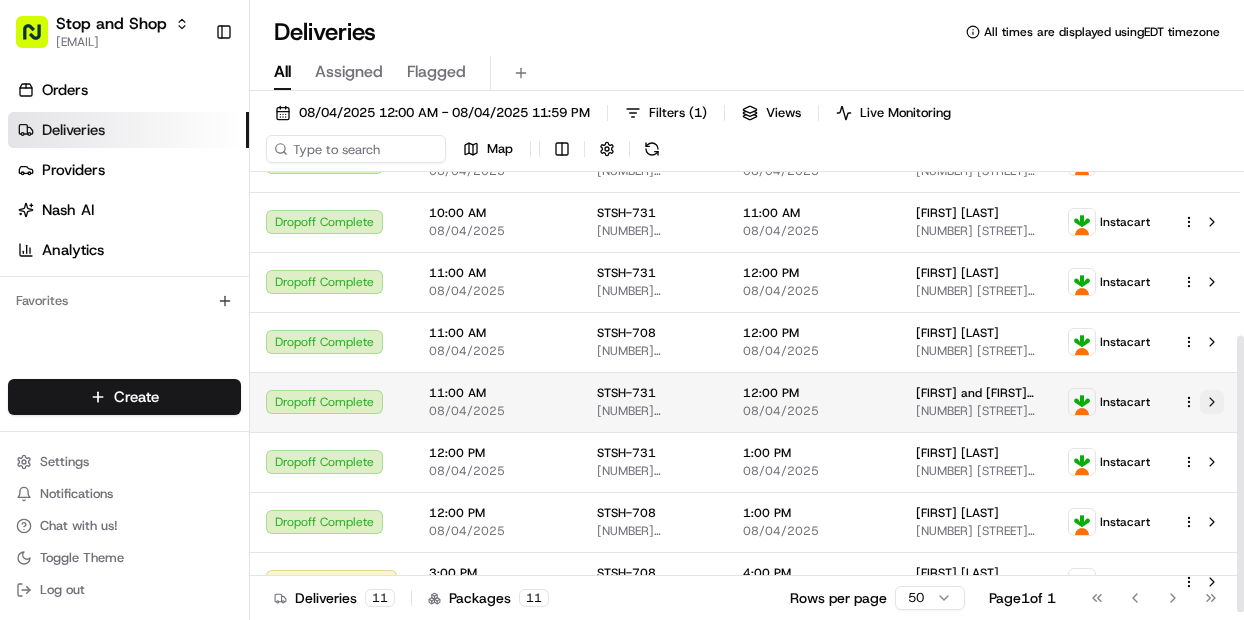click at bounding box center [1212, 402] 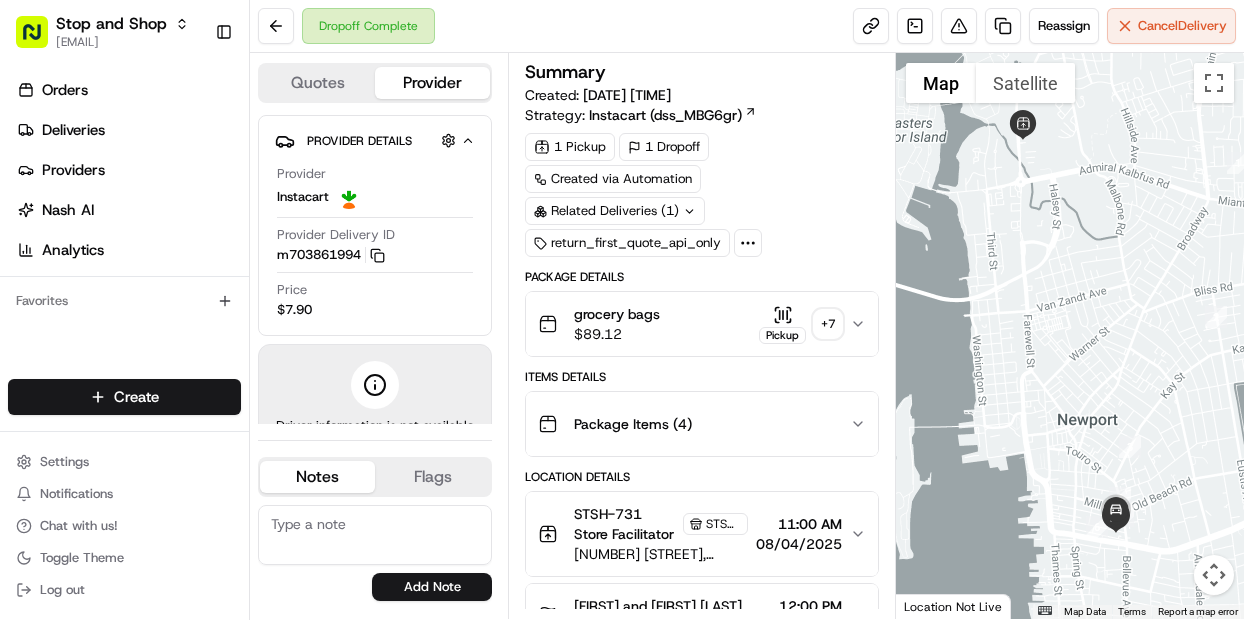 scroll, scrollTop: 0, scrollLeft: 0, axis: both 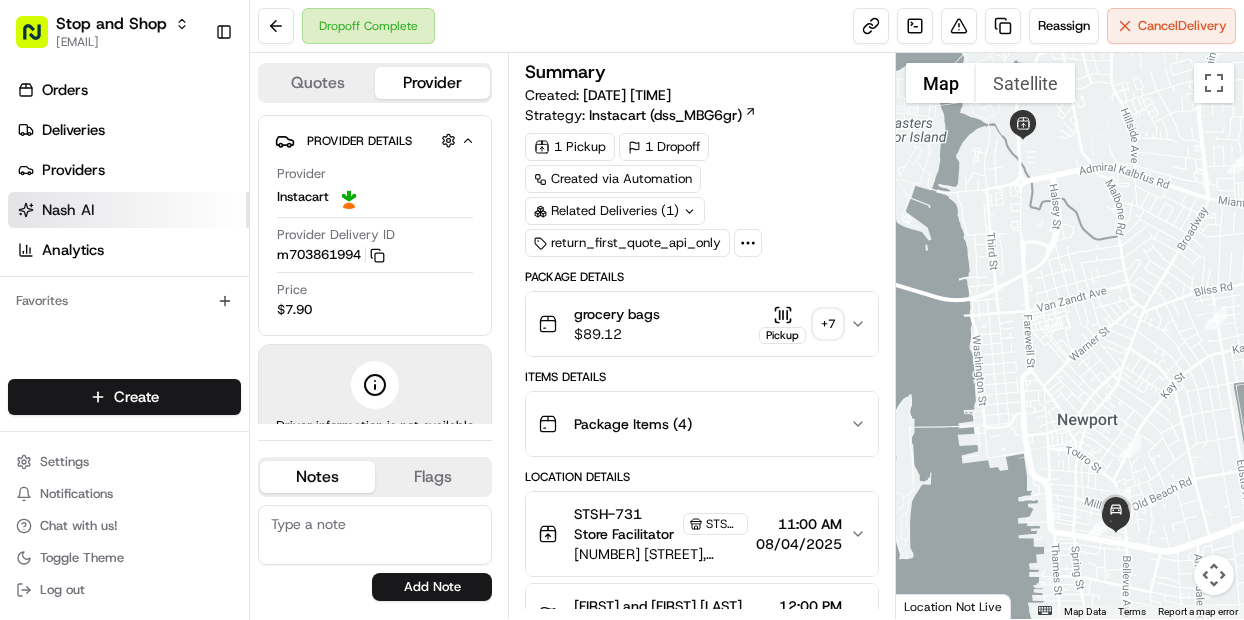 click on "Nash AI" at bounding box center (68, 210) 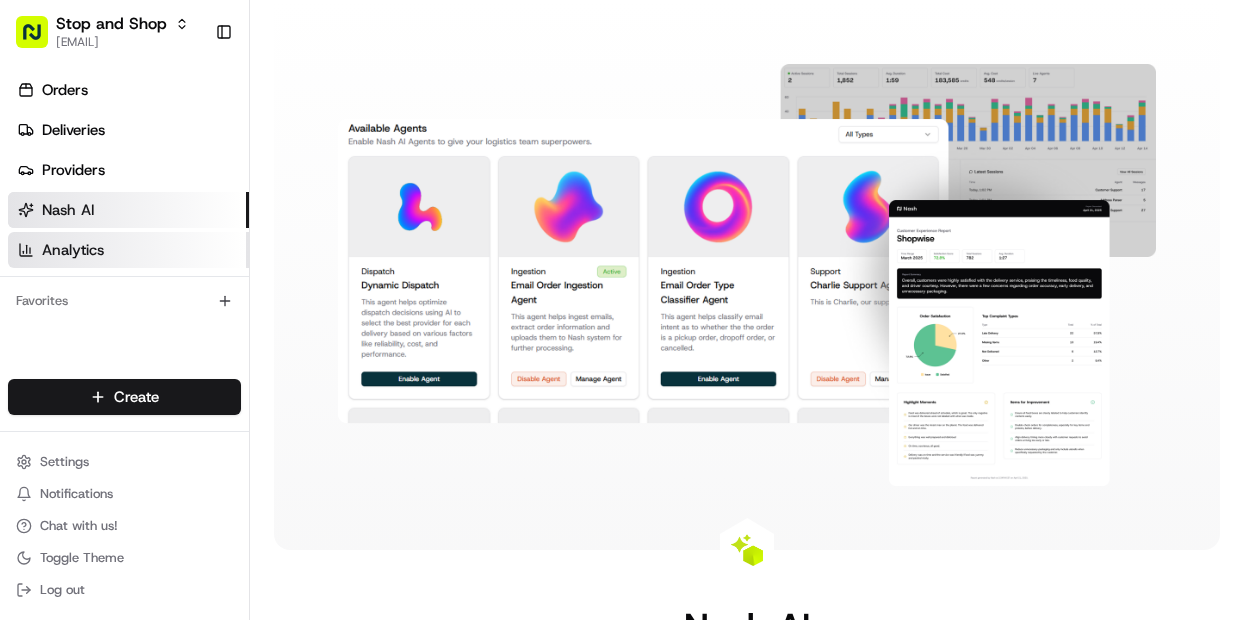 click on "Analytics" at bounding box center [73, 250] 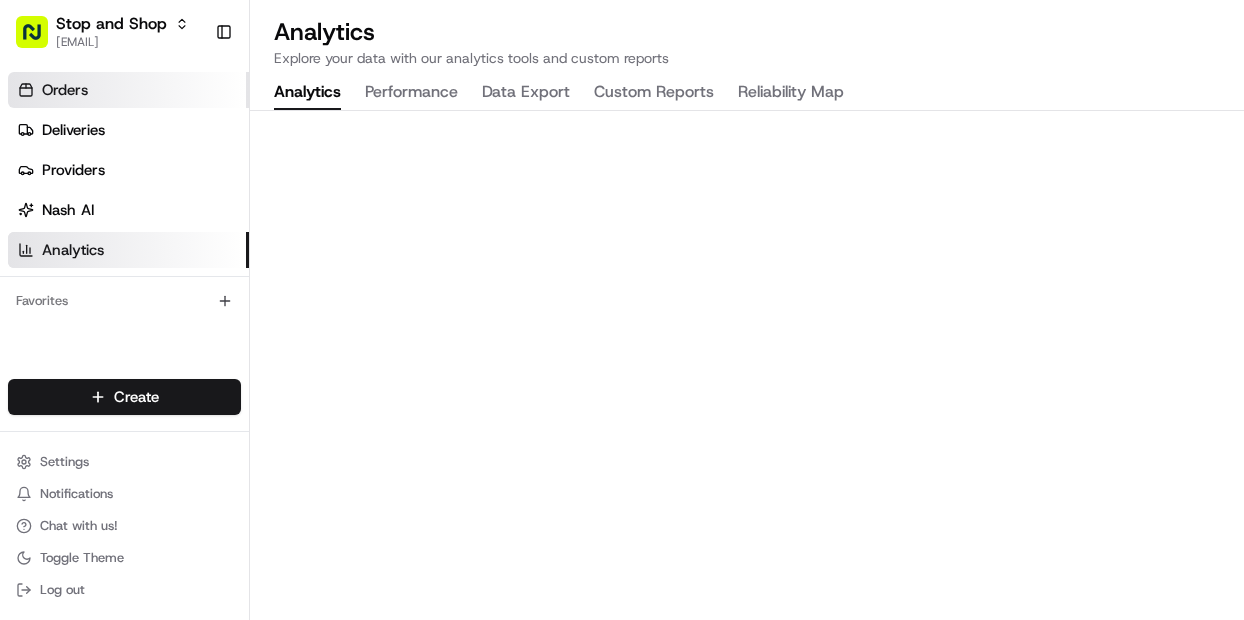 click on "Orders" at bounding box center [65, 90] 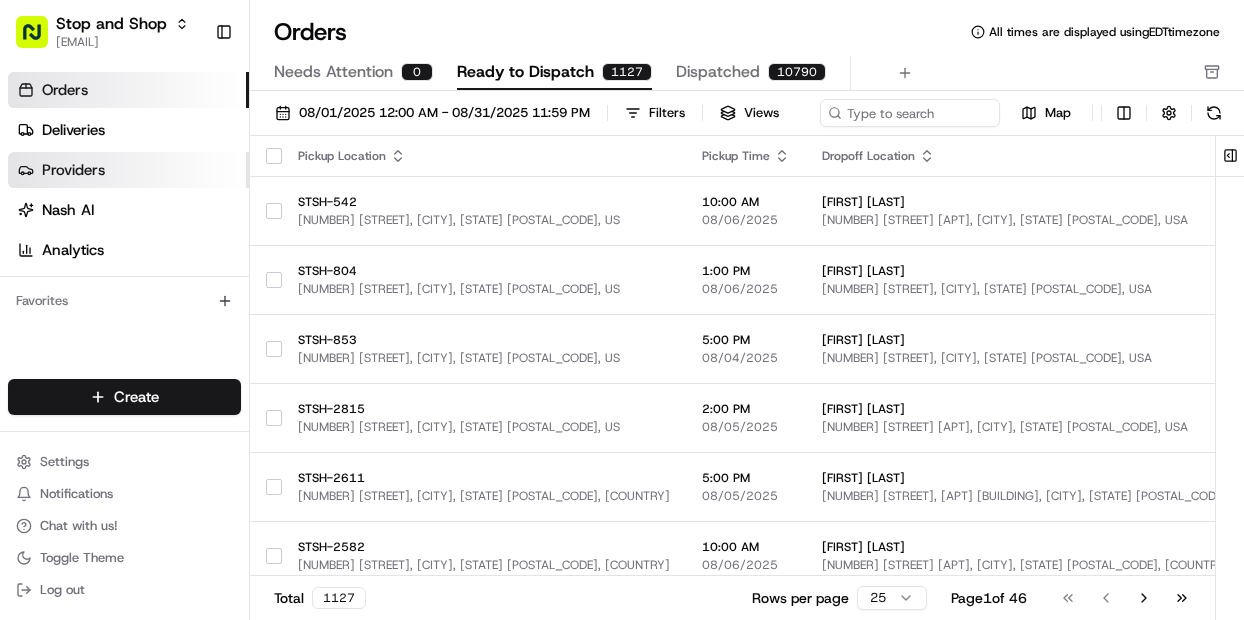 click on "Providers" at bounding box center (73, 170) 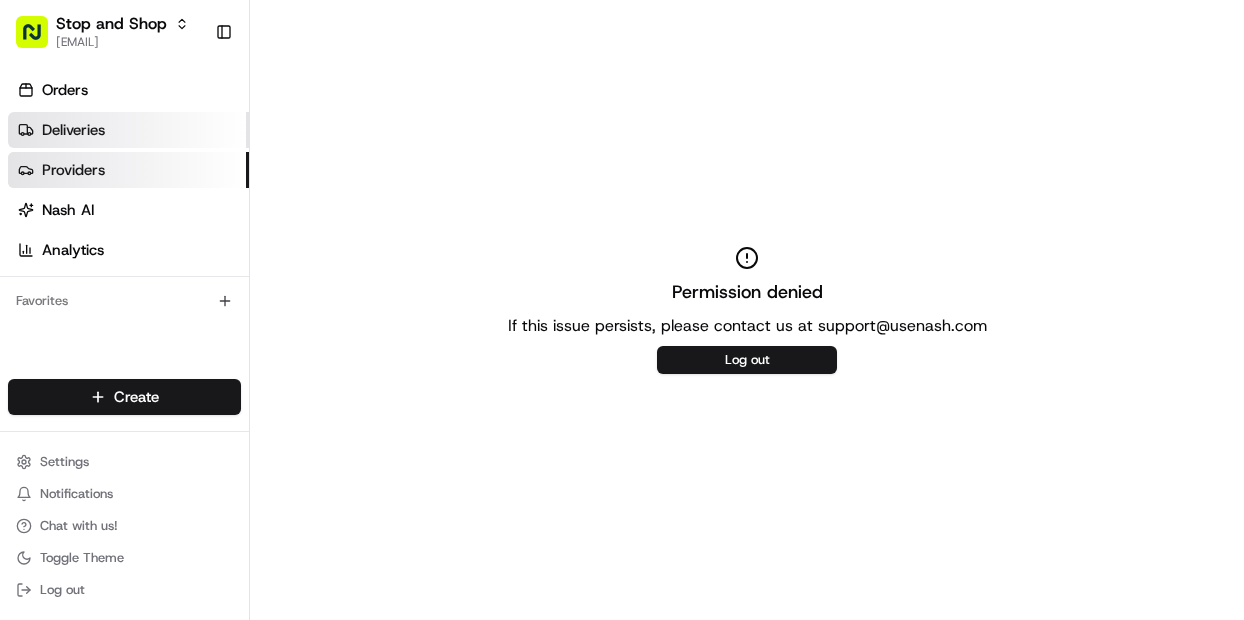 click on "Deliveries" at bounding box center [73, 130] 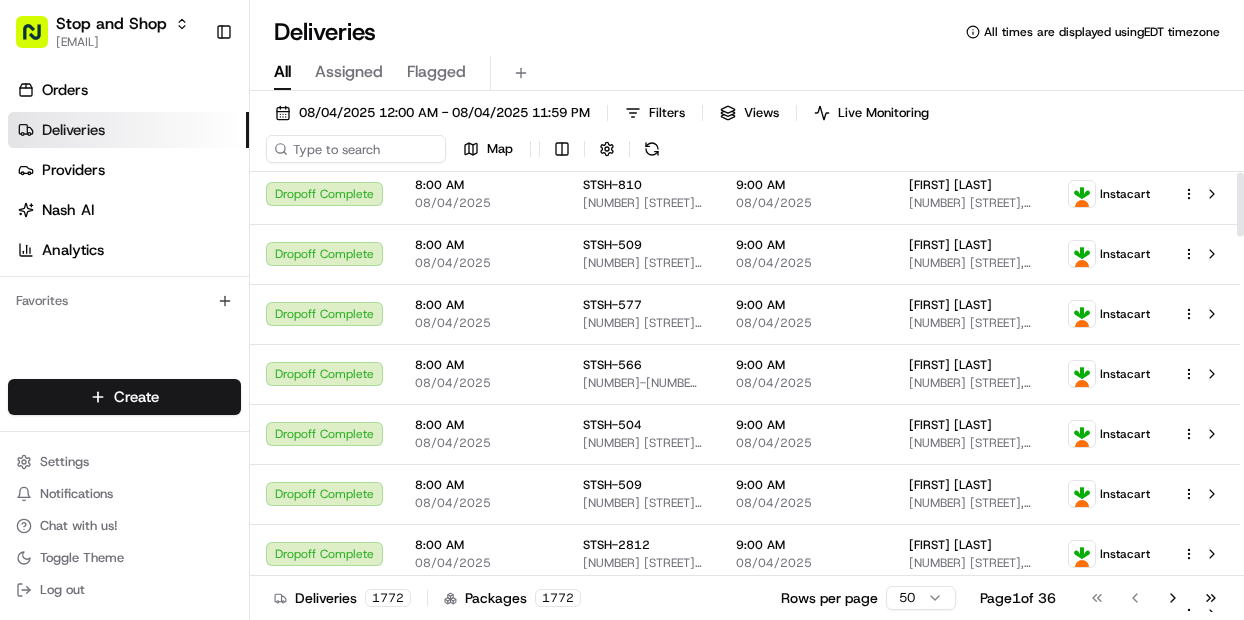 scroll, scrollTop: 0, scrollLeft: 0, axis: both 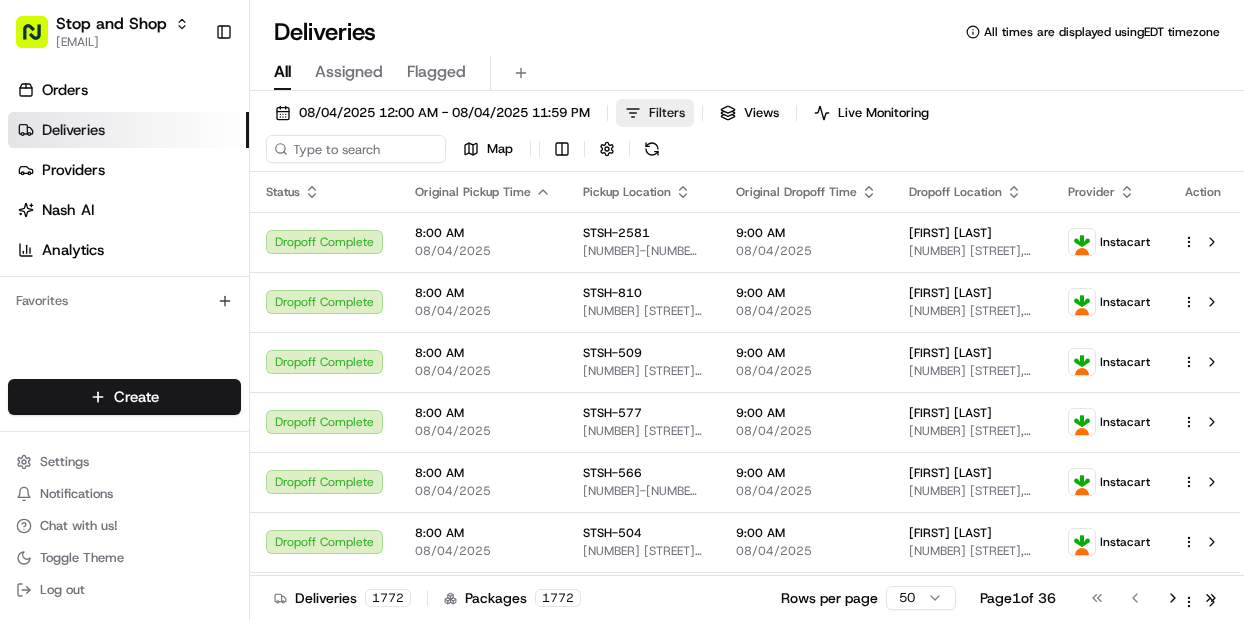 click on "Filters" at bounding box center (655, 113) 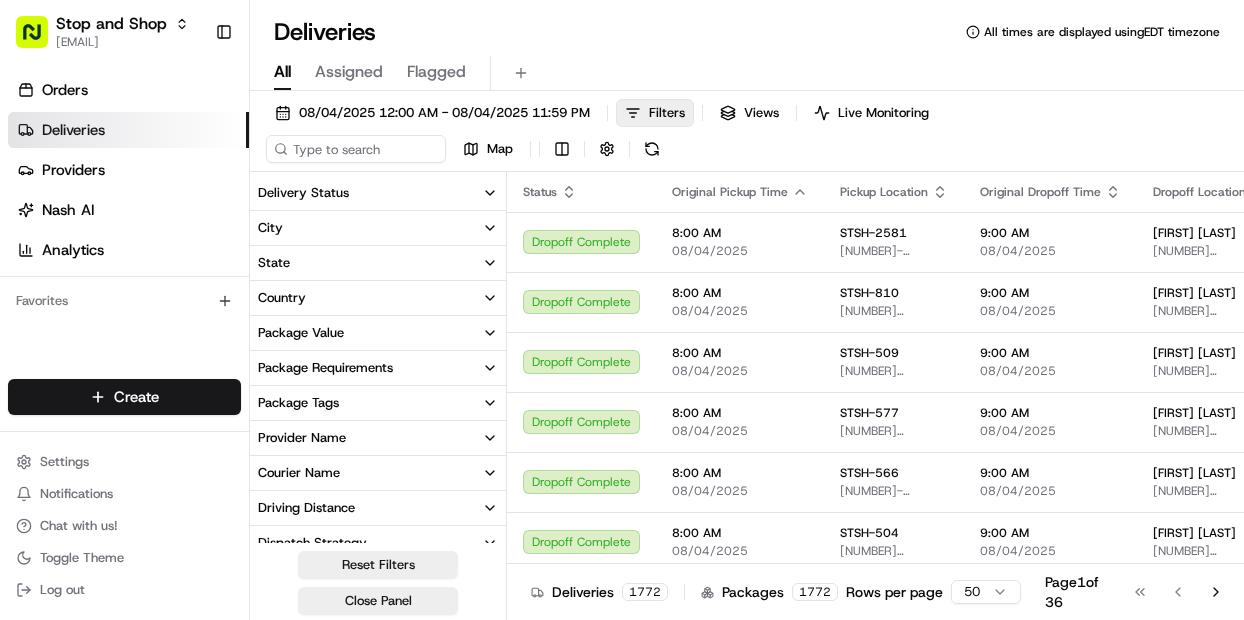 click 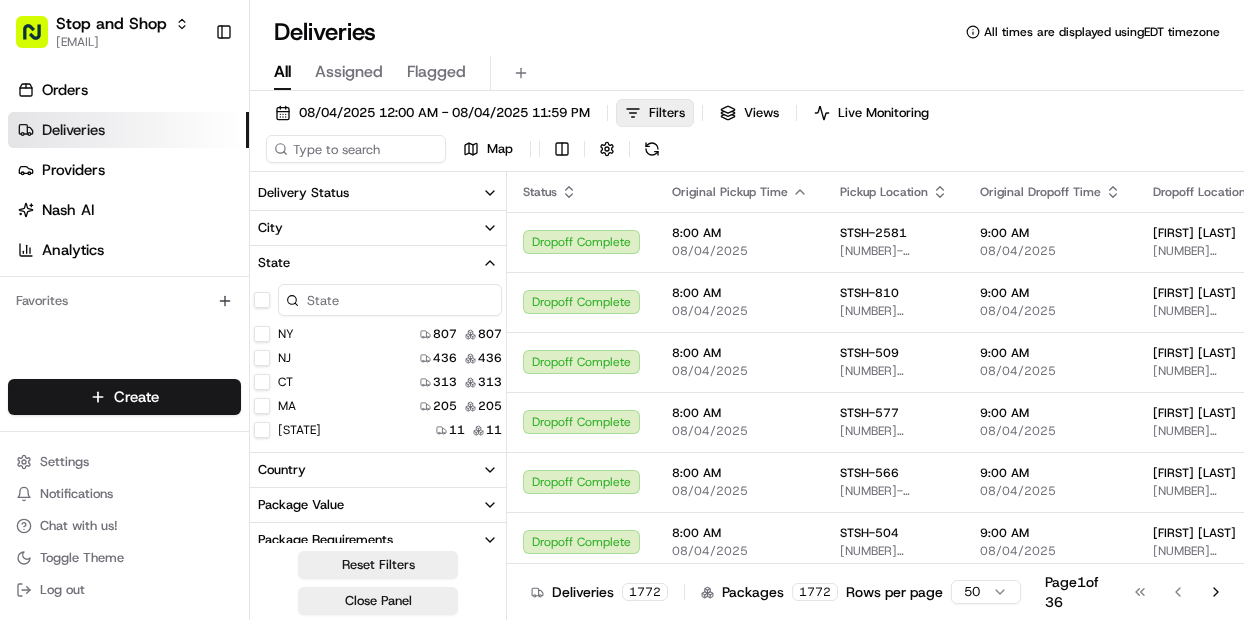 click on "MA" at bounding box center [262, 406] 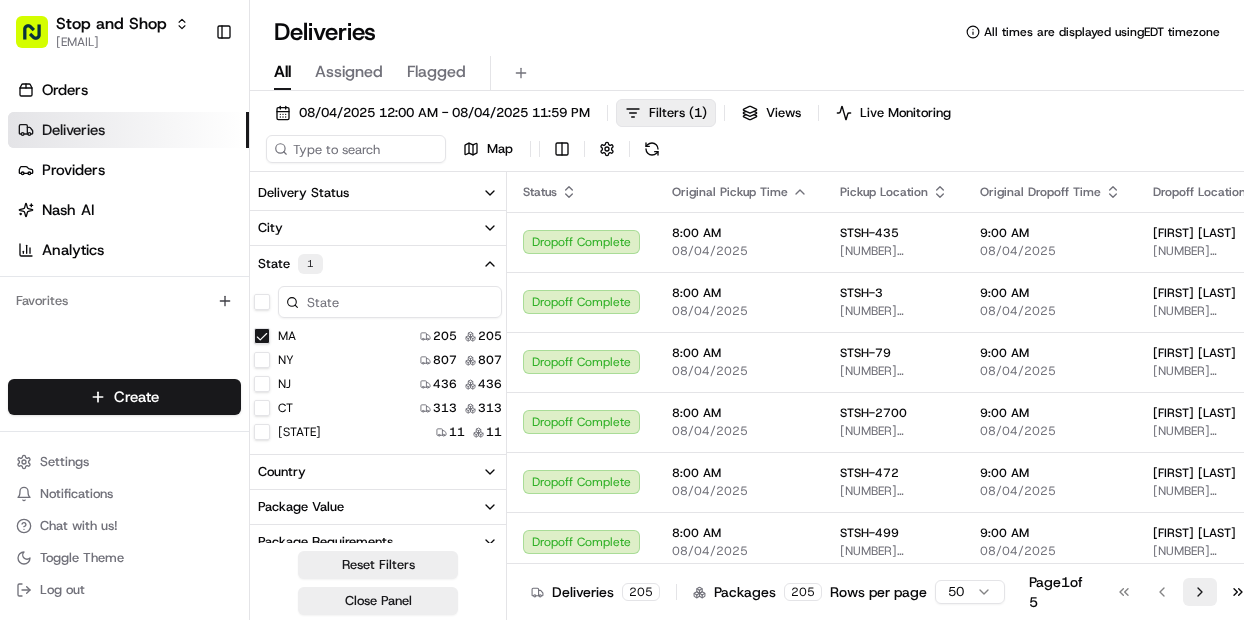 click on "Go to next page" at bounding box center [1200, 592] 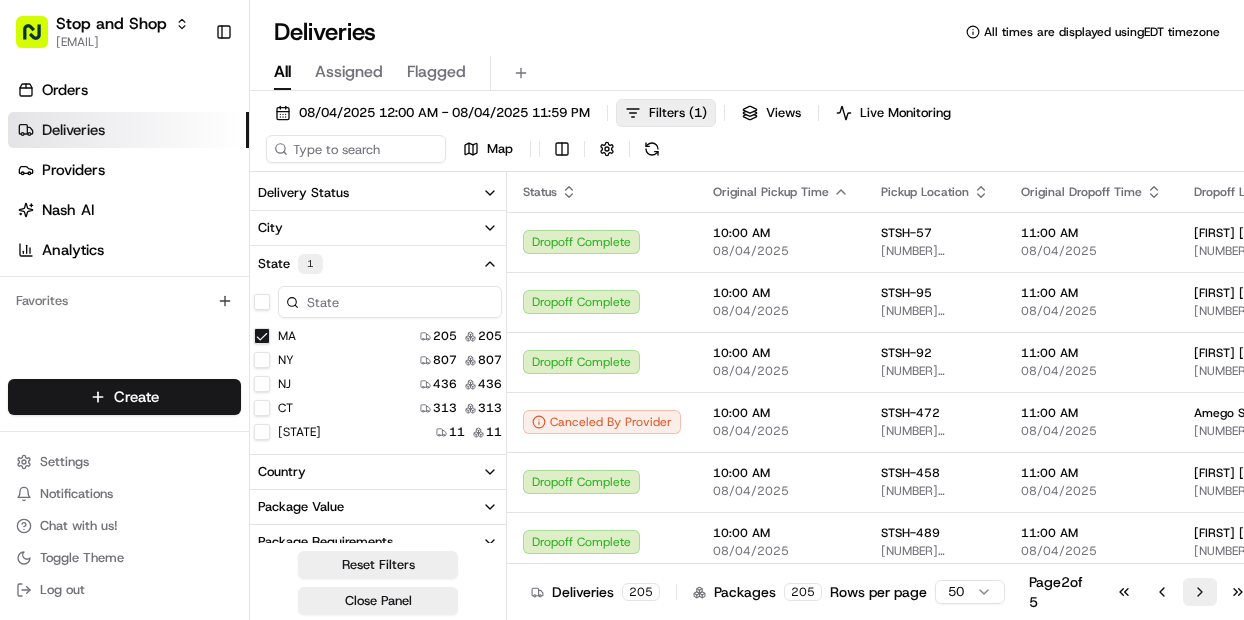 click on "Go to next page" at bounding box center [1200, 592] 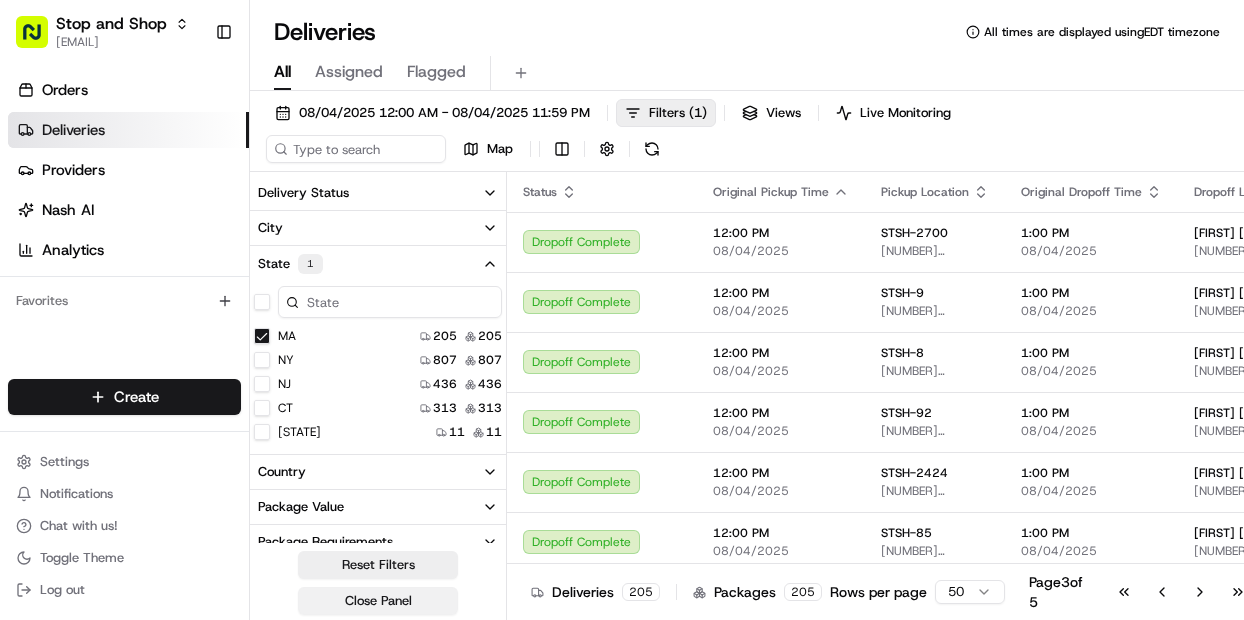 click on "Close Panel" at bounding box center (378, 601) 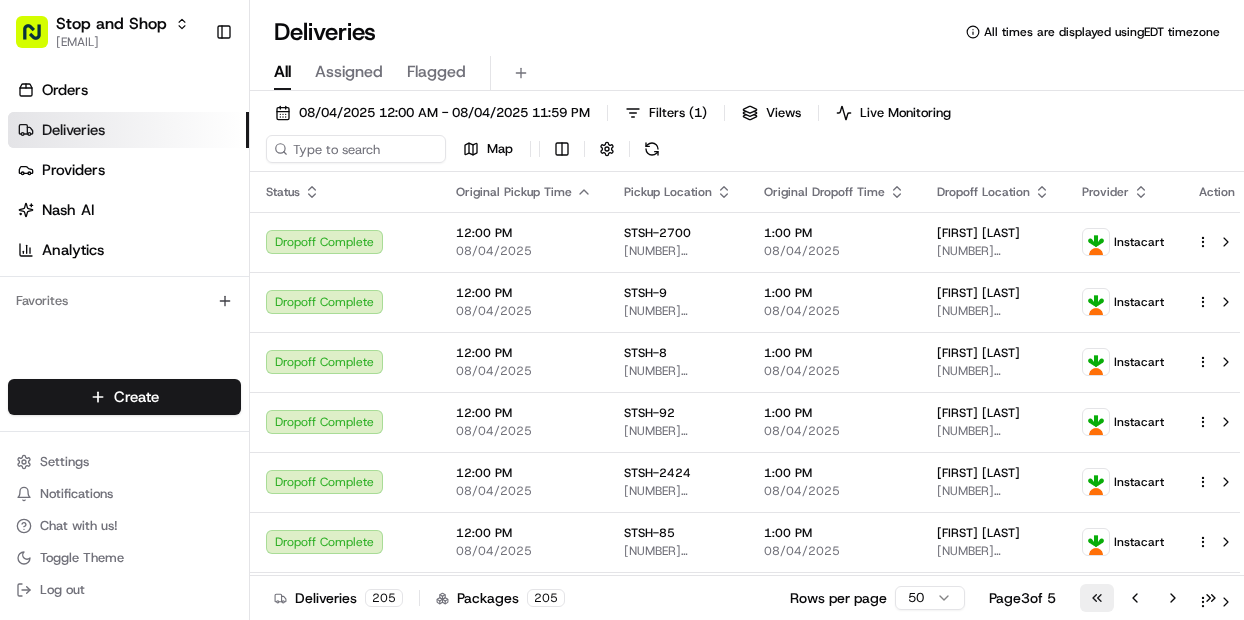 click on "Go to first page" at bounding box center [1097, 598] 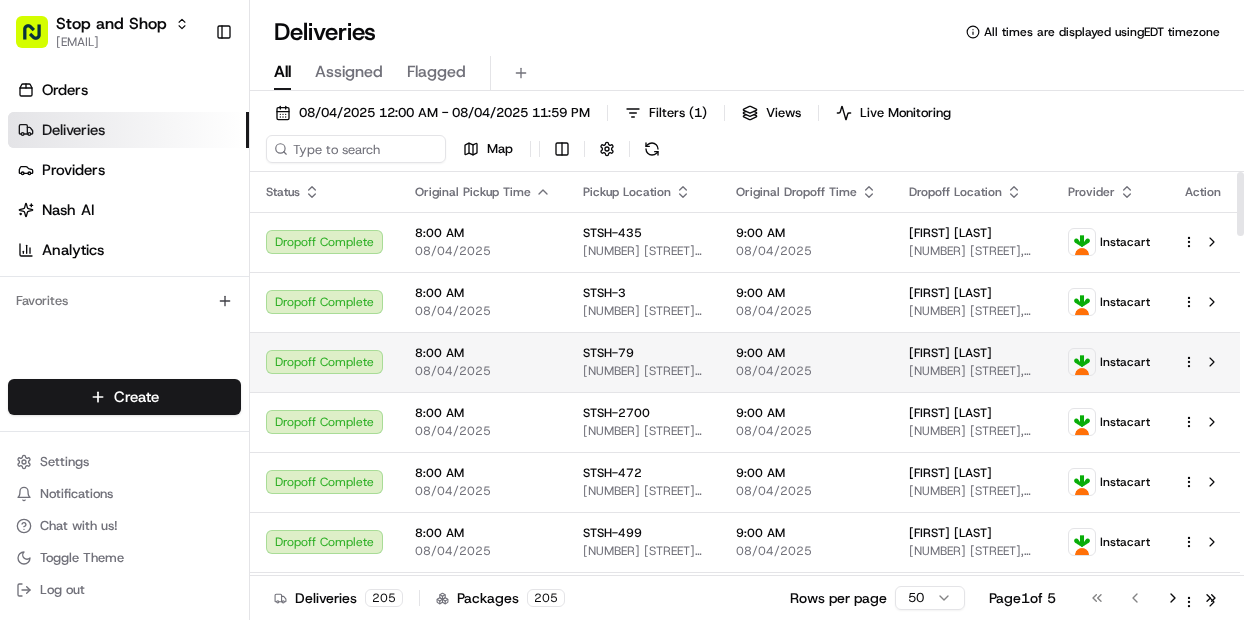 click on "[TIME] [DATE]" at bounding box center [806, 362] 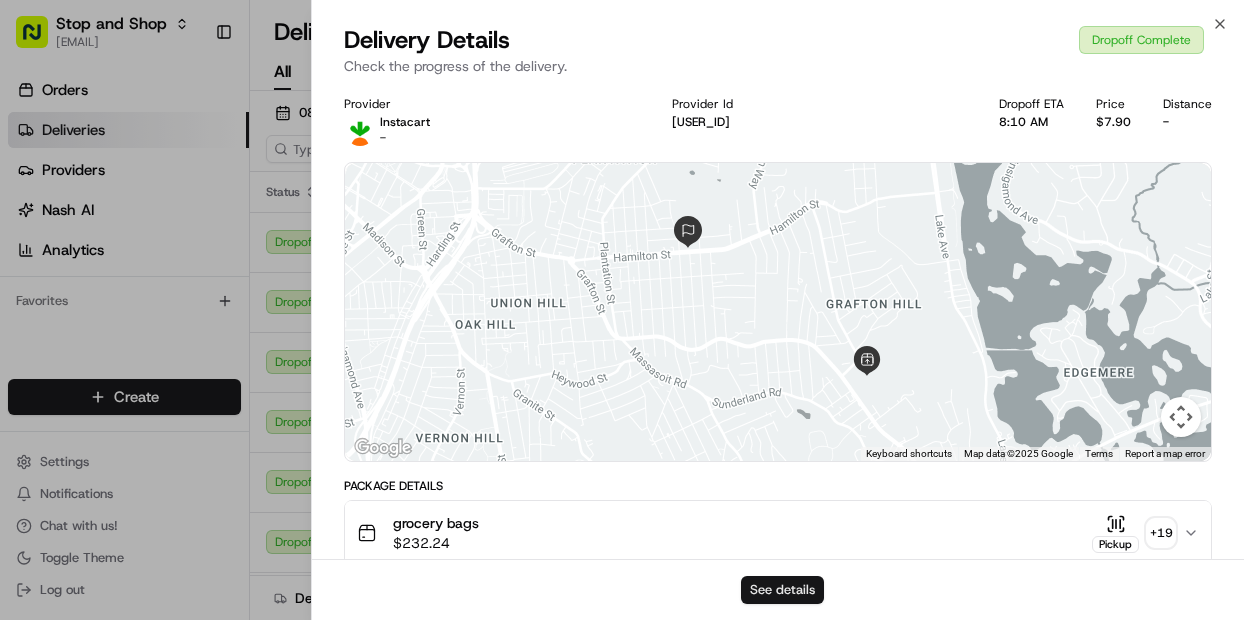 click on "See details" at bounding box center (782, 590) 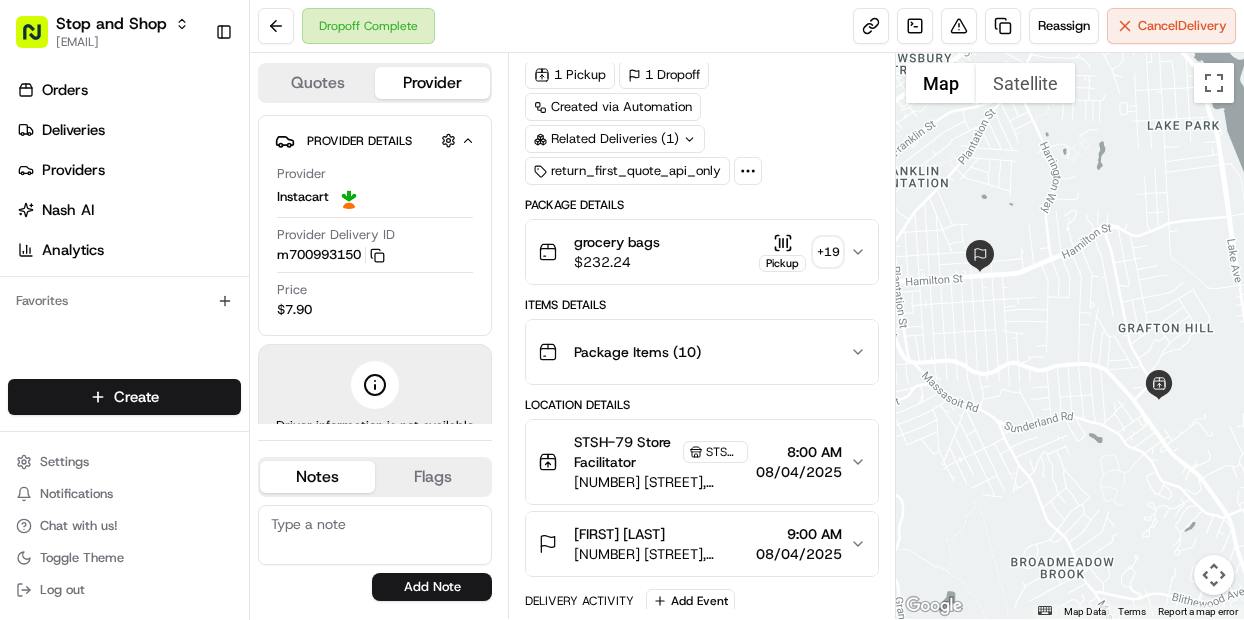scroll, scrollTop: 0, scrollLeft: 0, axis: both 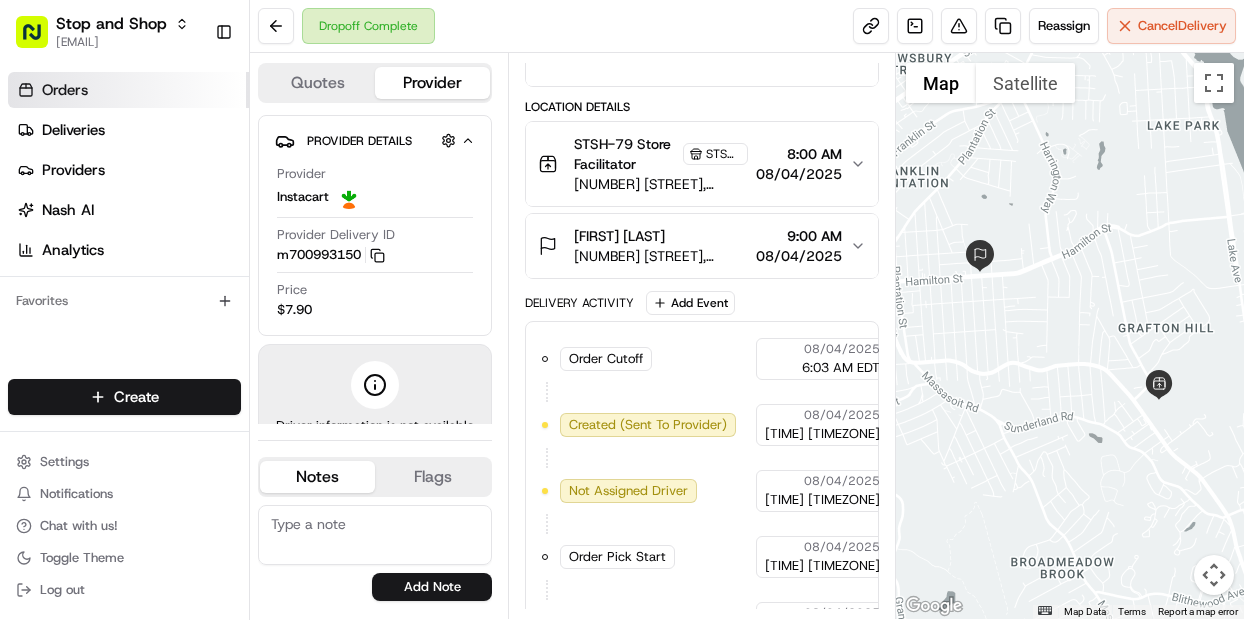 click on "Orders" at bounding box center (65, 90) 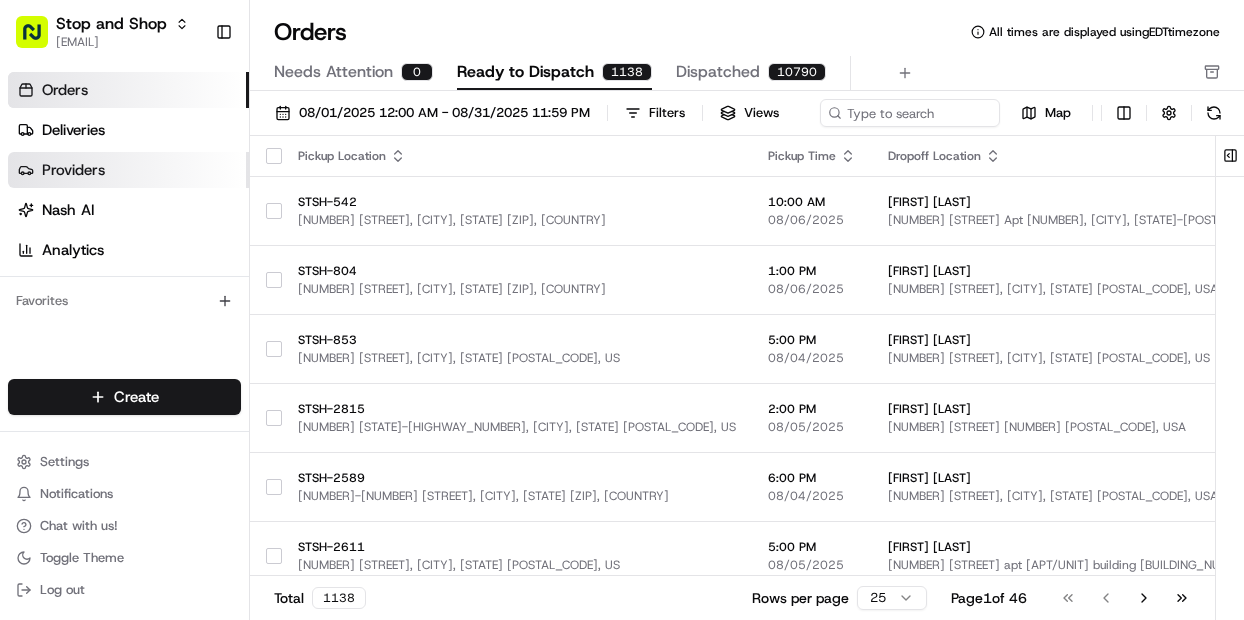 click on "Providers" at bounding box center (73, 170) 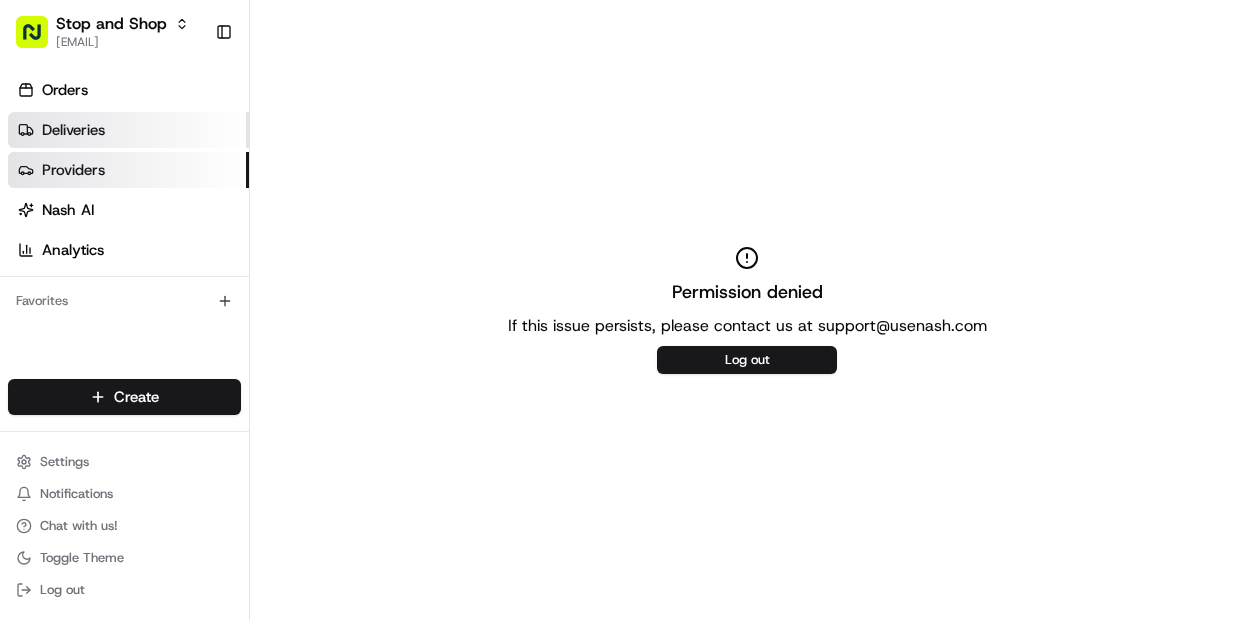 click on "Deliveries" at bounding box center [73, 130] 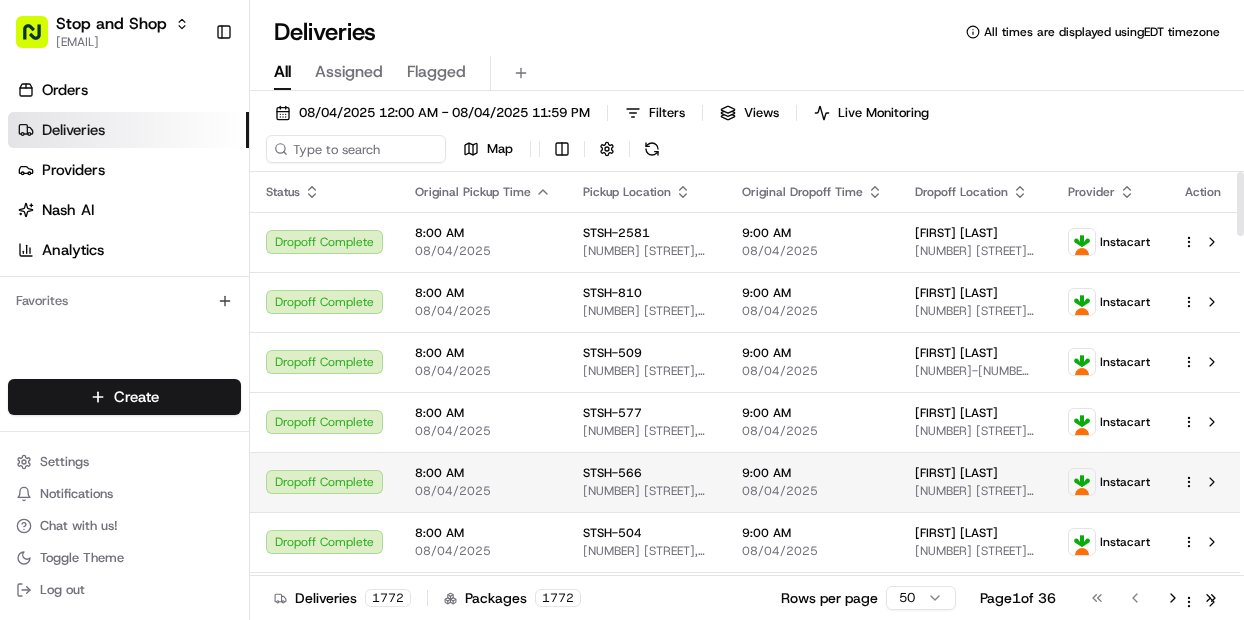 click on "STSH-566" at bounding box center [646, 473] 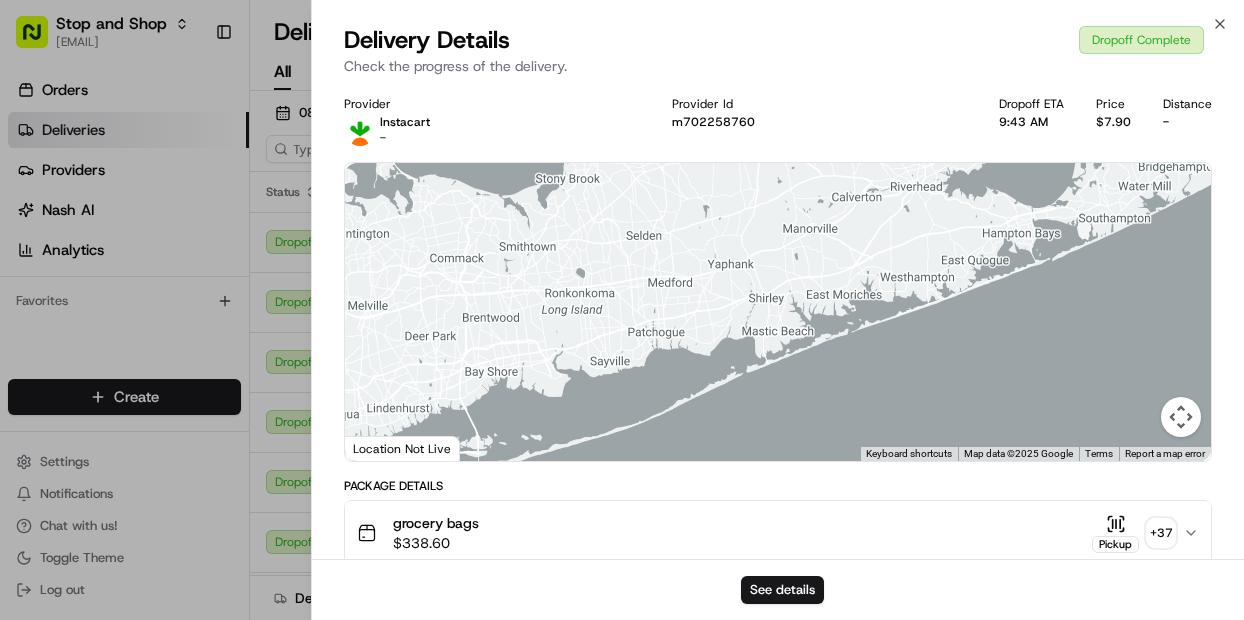 drag, startPoint x: 1053, startPoint y: 306, endPoint x: 338, endPoint y: 419, distance: 723.8743 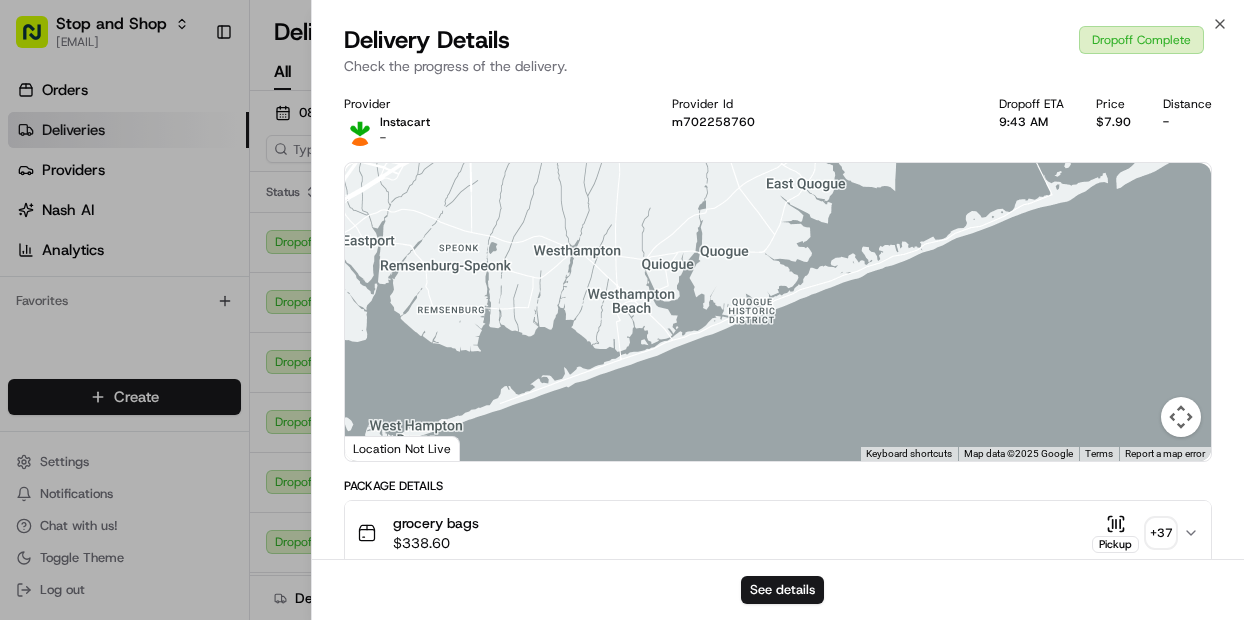 drag, startPoint x: 637, startPoint y: 328, endPoint x: 796, endPoint y: 463, distance: 208.58092 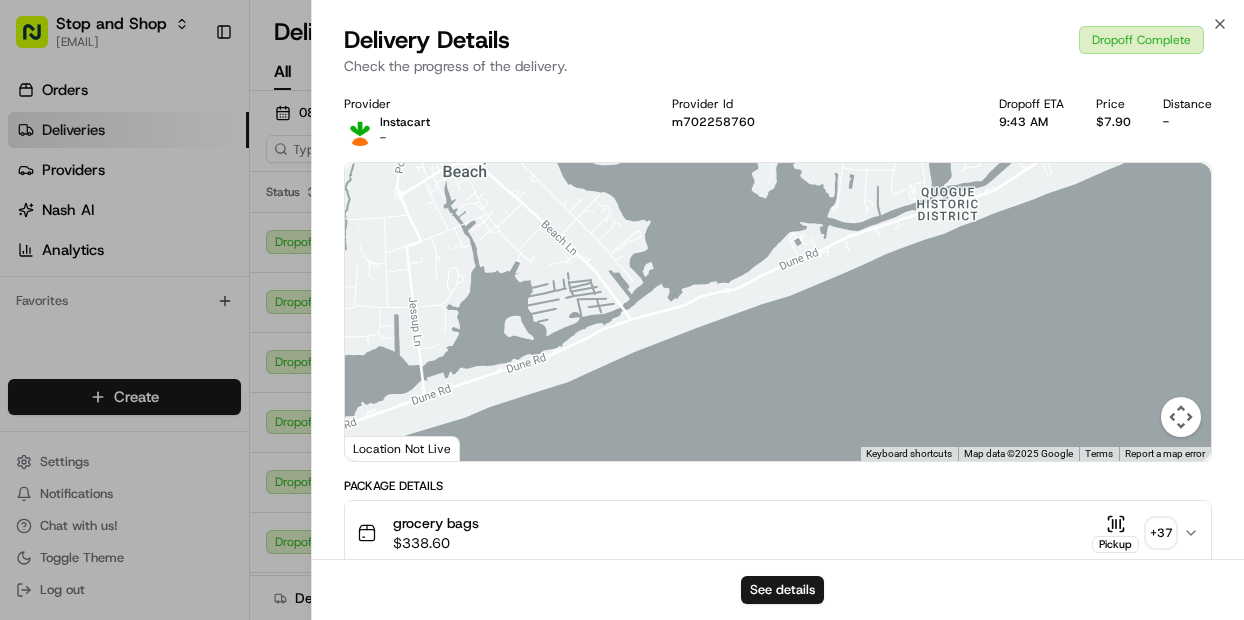 drag, startPoint x: 650, startPoint y: 336, endPoint x: 1006, endPoint y: 569, distance: 425.47034 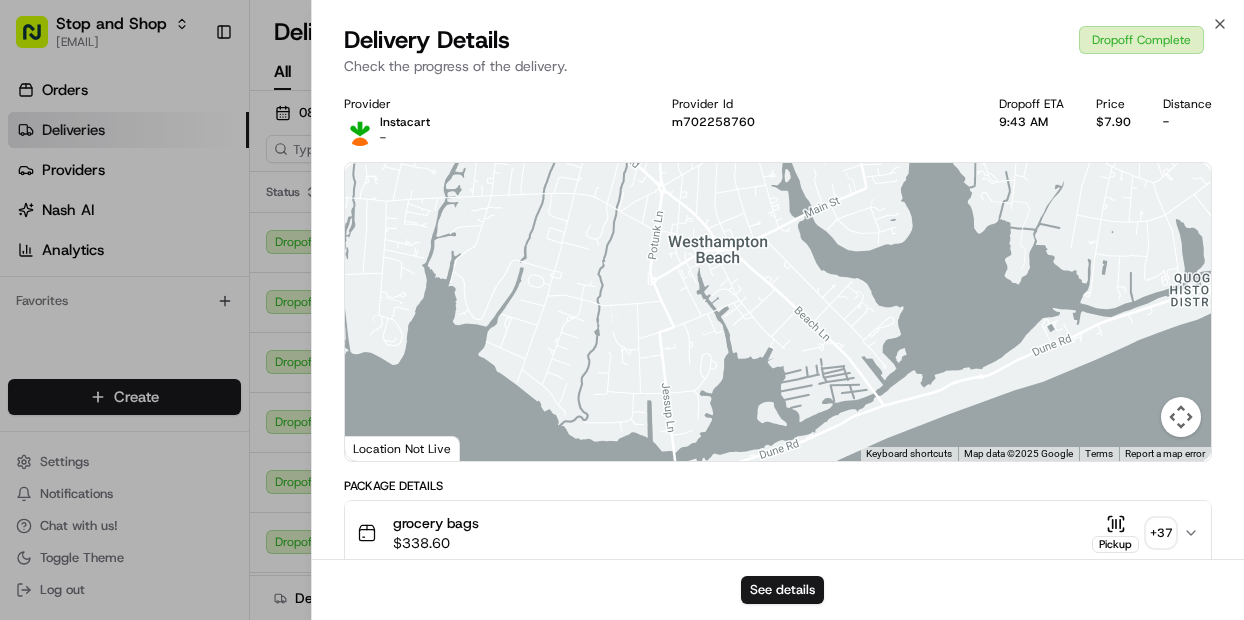 drag, startPoint x: 804, startPoint y: 371, endPoint x: 1036, endPoint y: 411, distance: 235.42302 